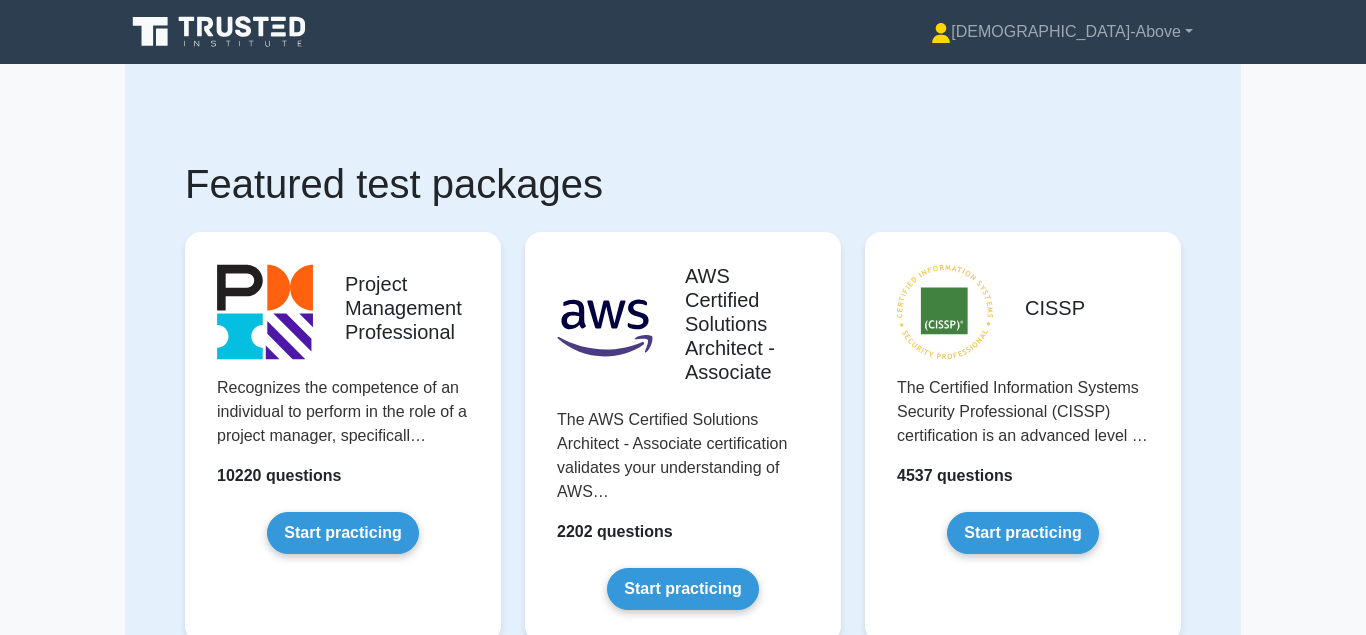 click on "Start practicing" at bounding box center [342, 1015] 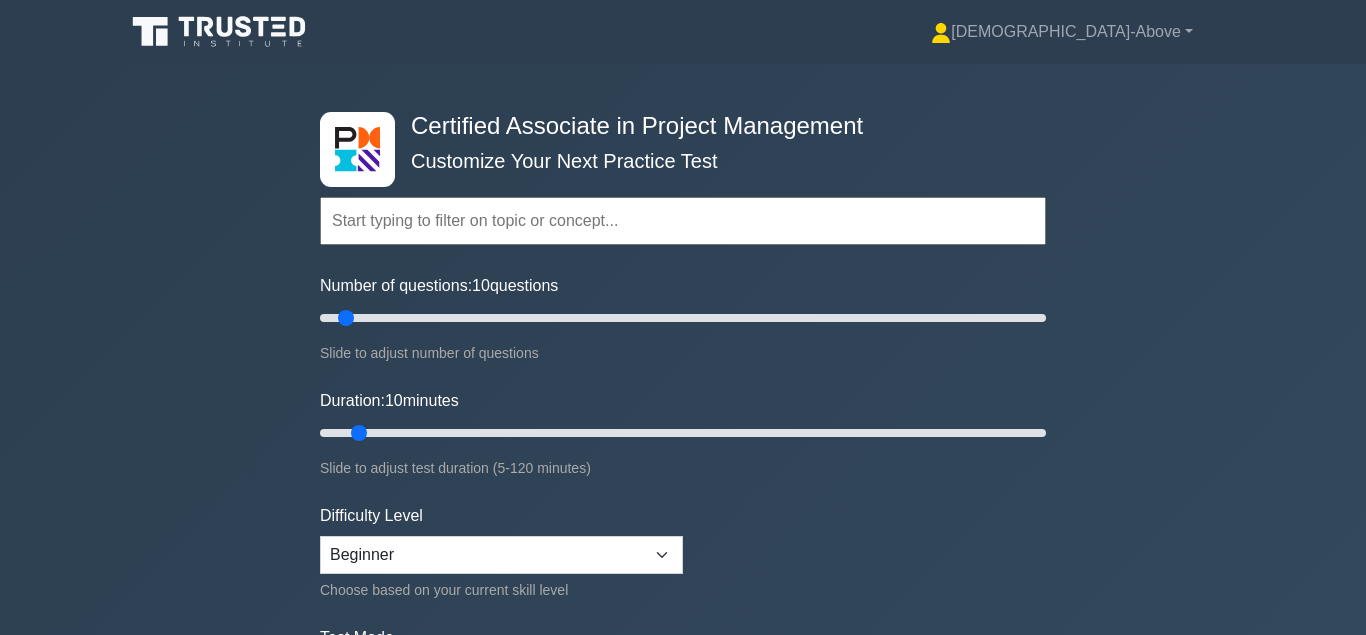 scroll, scrollTop: 0, scrollLeft: 0, axis: both 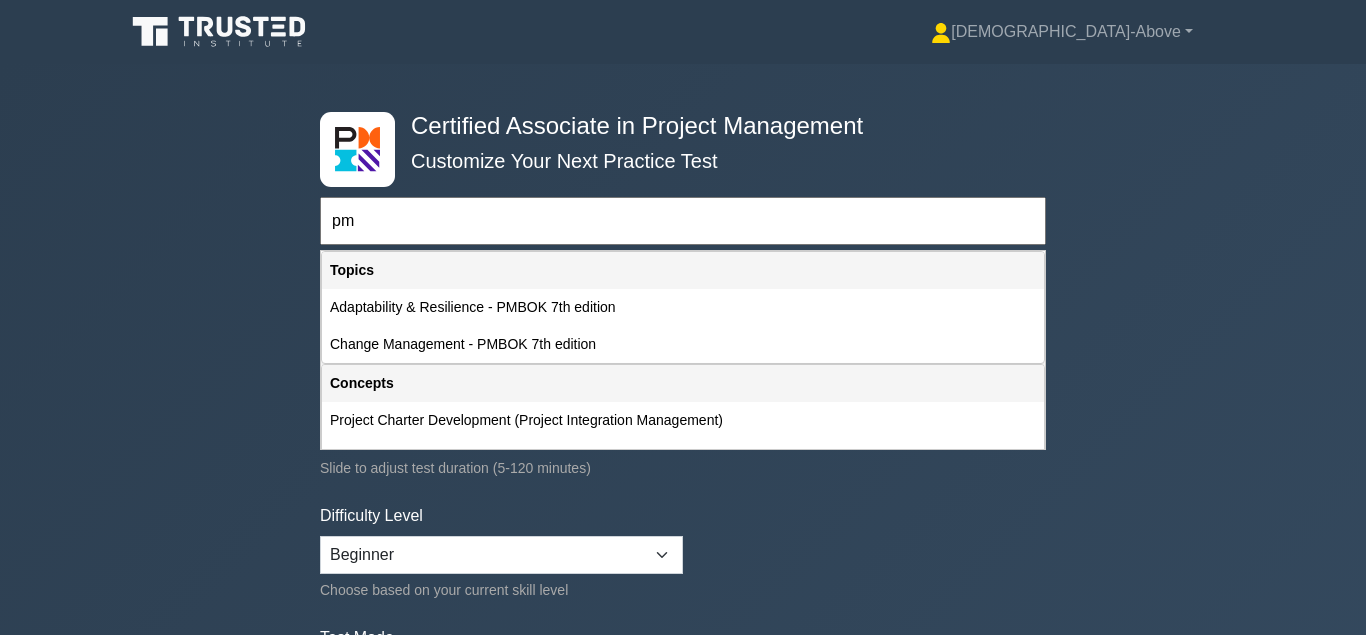 type on "p" 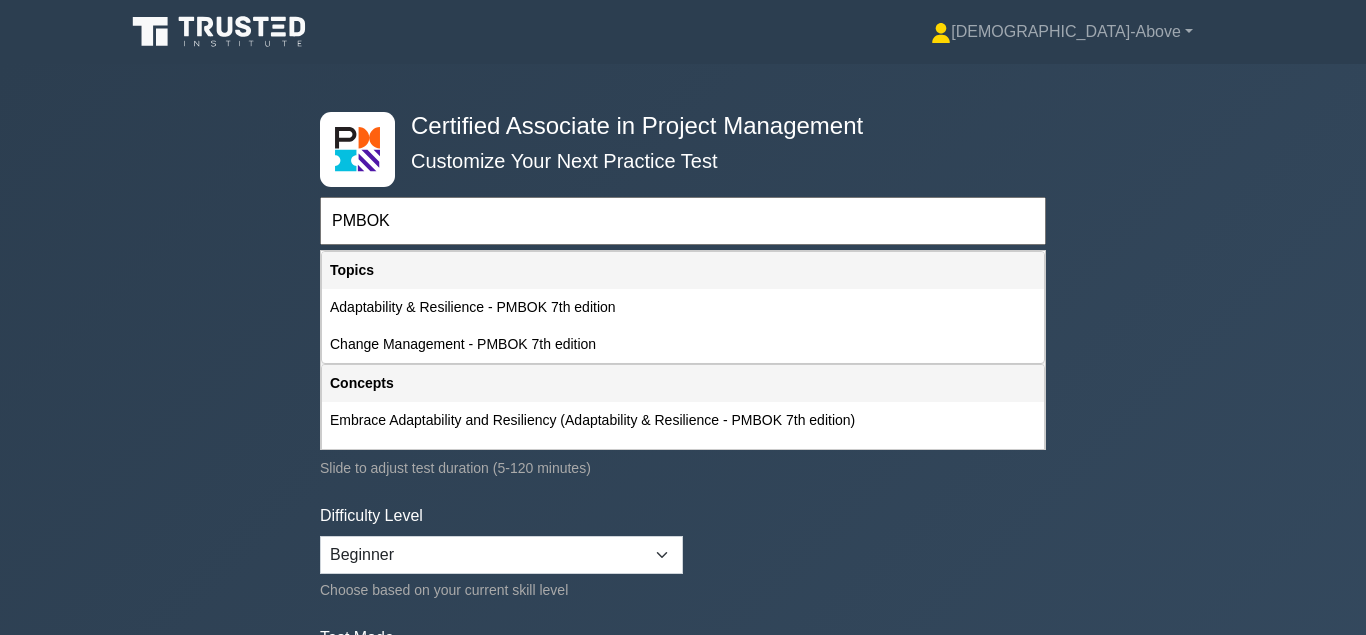 type on "PMBOK" 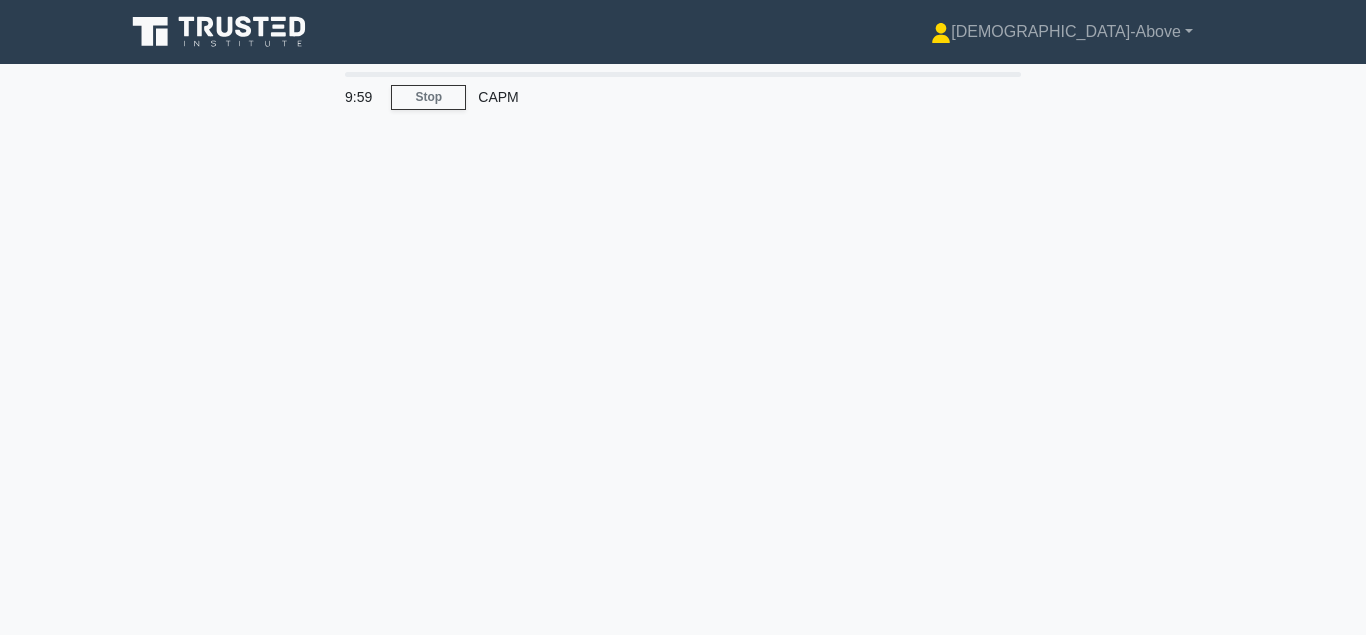 scroll, scrollTop: 0, scrollLeft: 0, axis: both 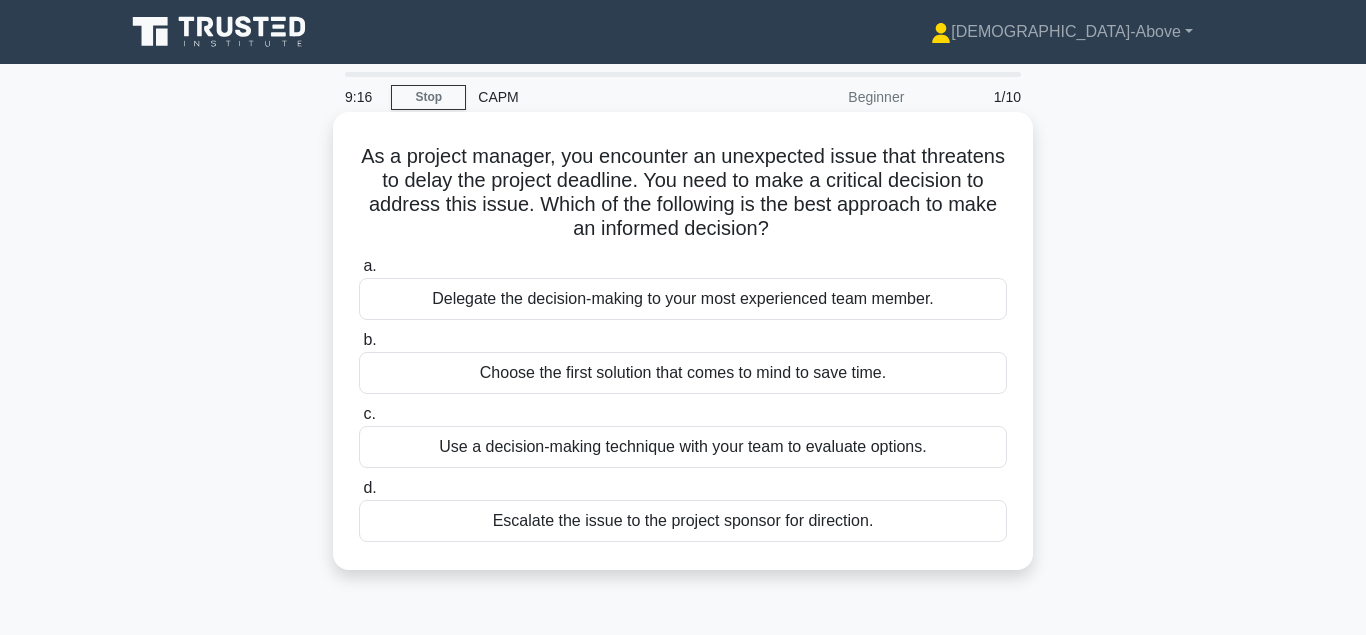 click on "Use a decision-making technique with your team to evaluate options." at bounding box center (683, 447) 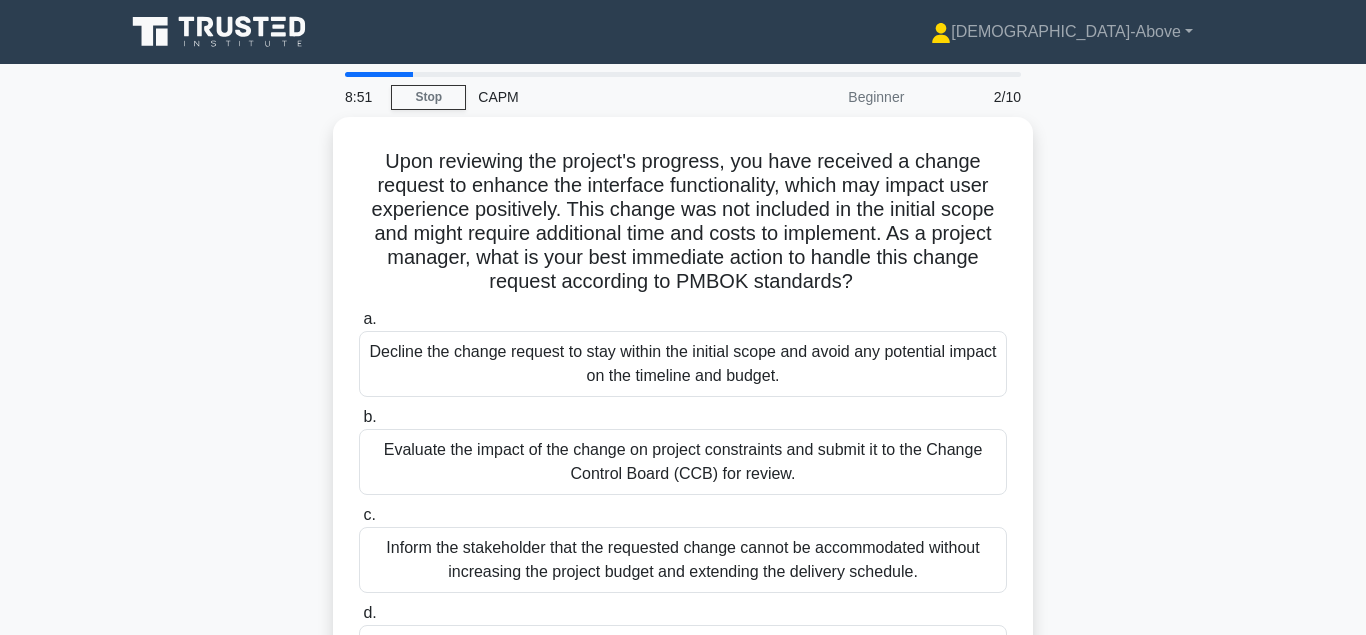 click on "Evaluate the impact of the change on project constraints and submit it to the Change Control Board (CCB) for review." at bounding box center [683, 462] 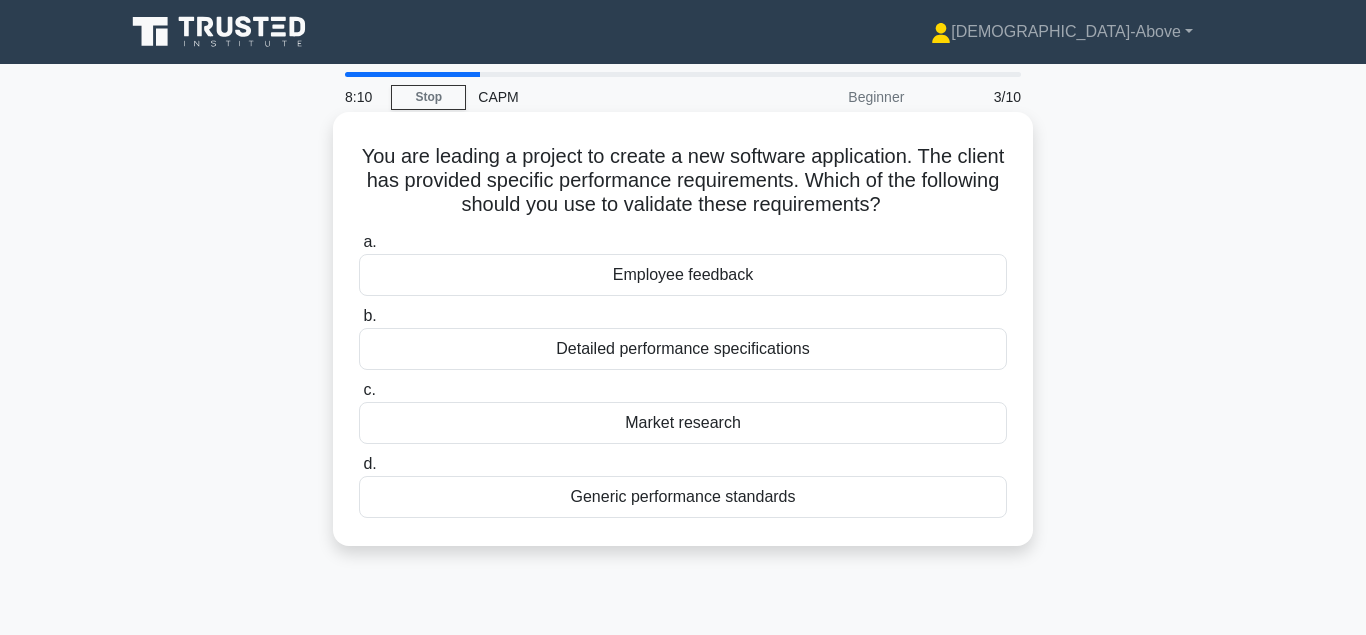 click on "Employee feedback" at bounding box center [683, 275] 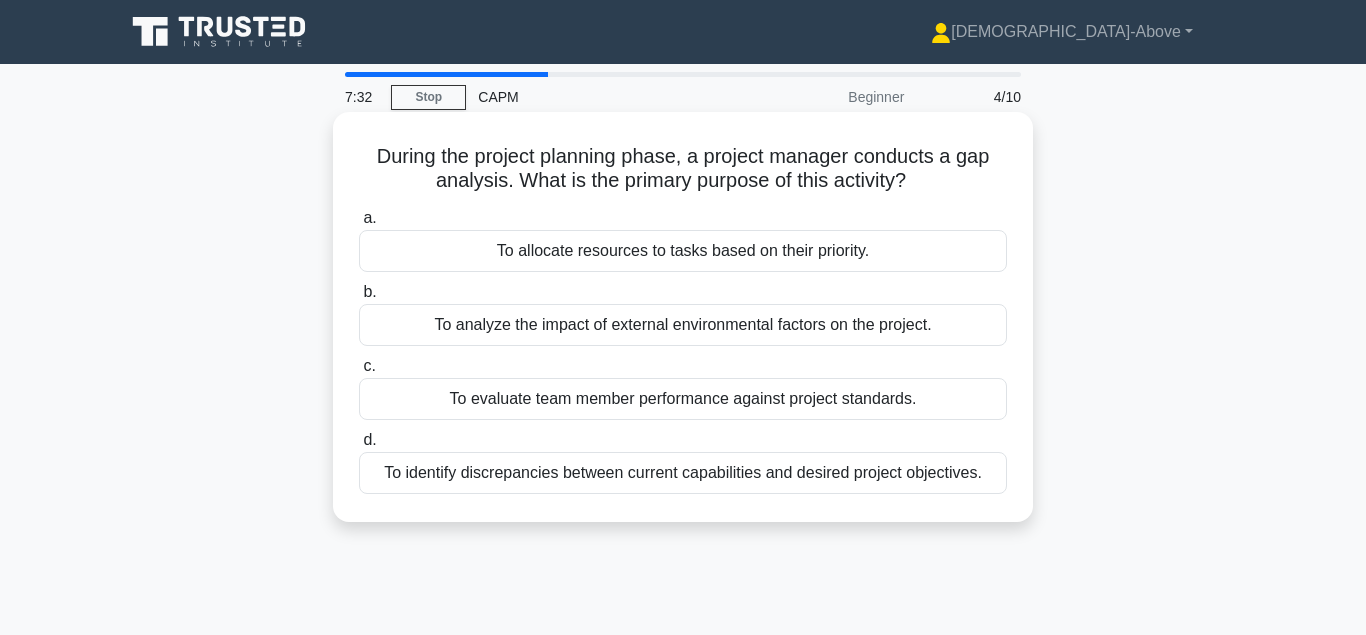 click on "To identify discrepancies between current capabilities and desired project objectives." at bounding box center (683, 473) 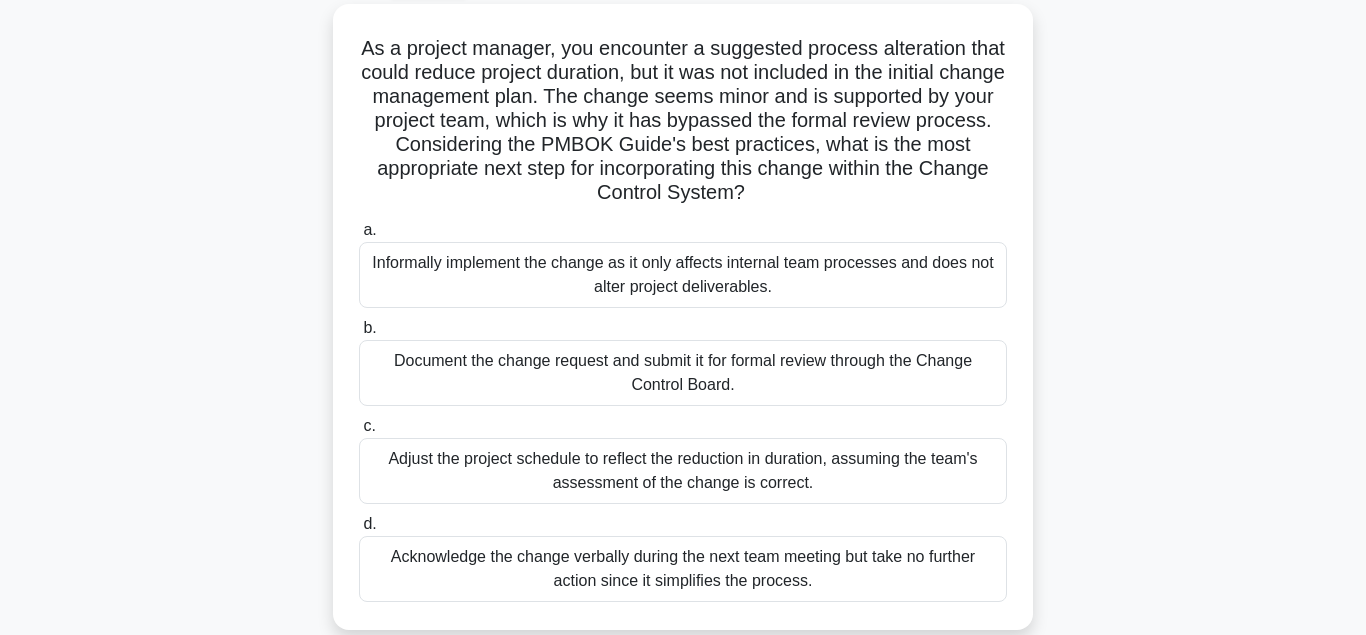 scroll, scrollTop: 111, scrollLeft: 0, axis: vertical 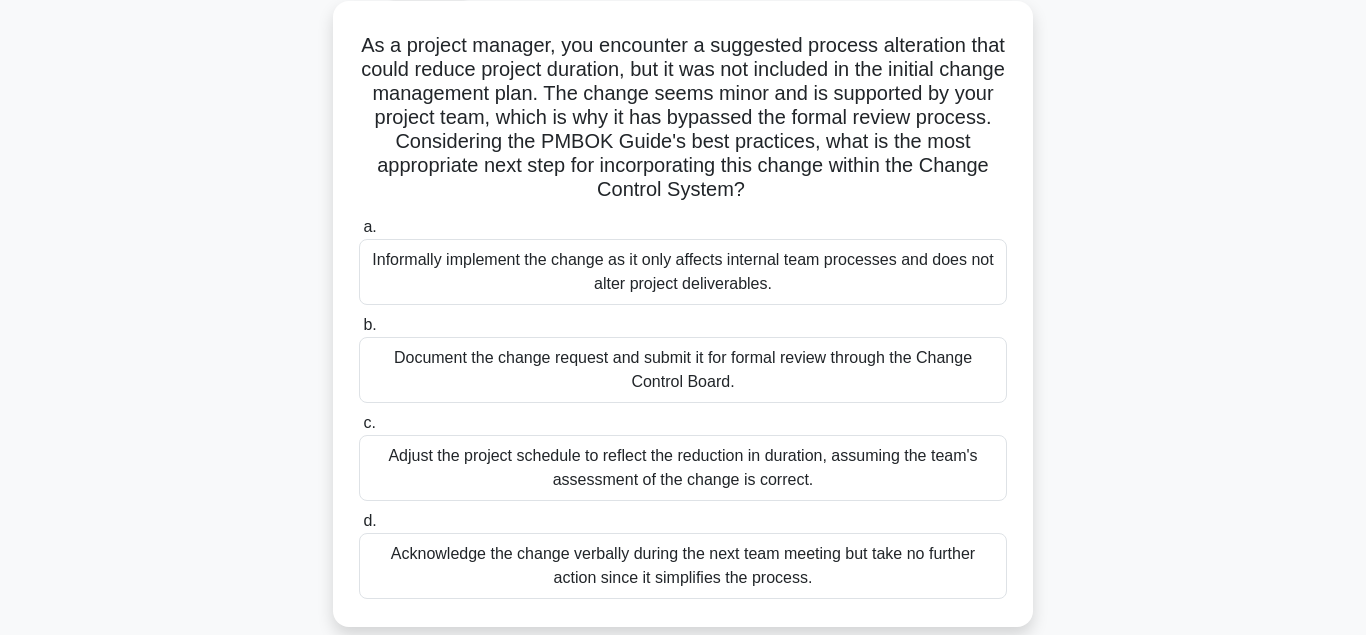 click on "Document the change request and submit it for formal review through the Change Control Board." at bounding box center (683, 370) 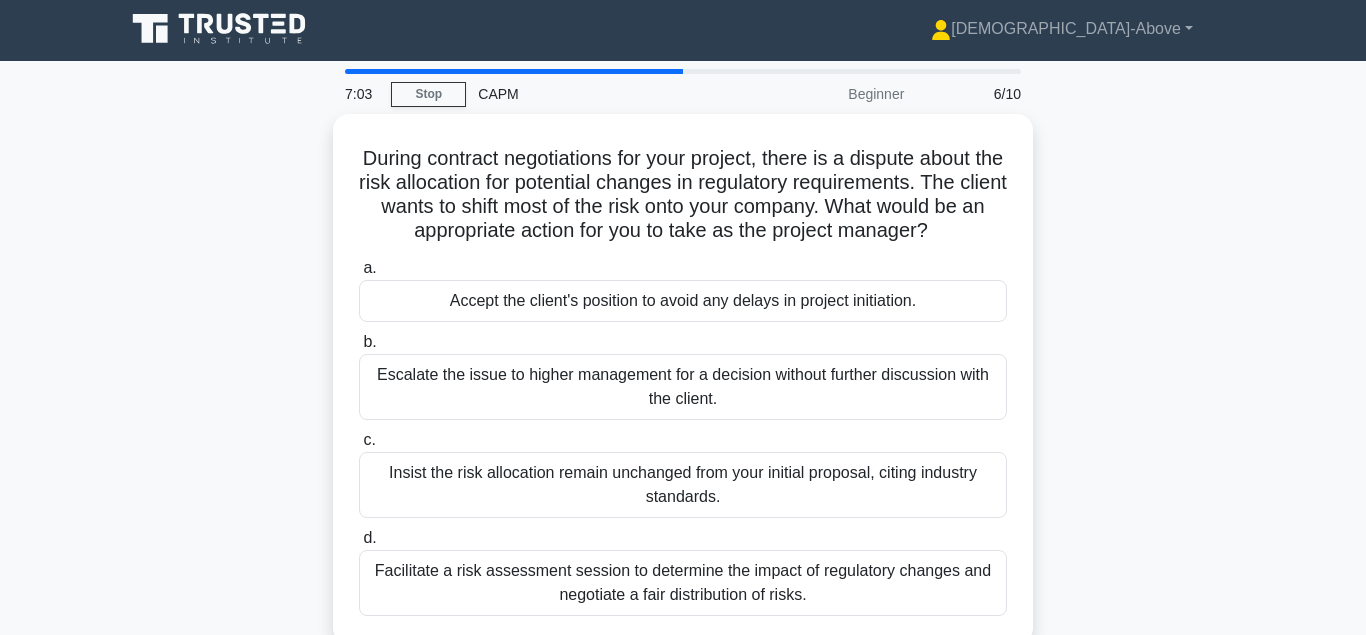 scroll, scrollTop: 0, scrollLeft: 0, axis: both 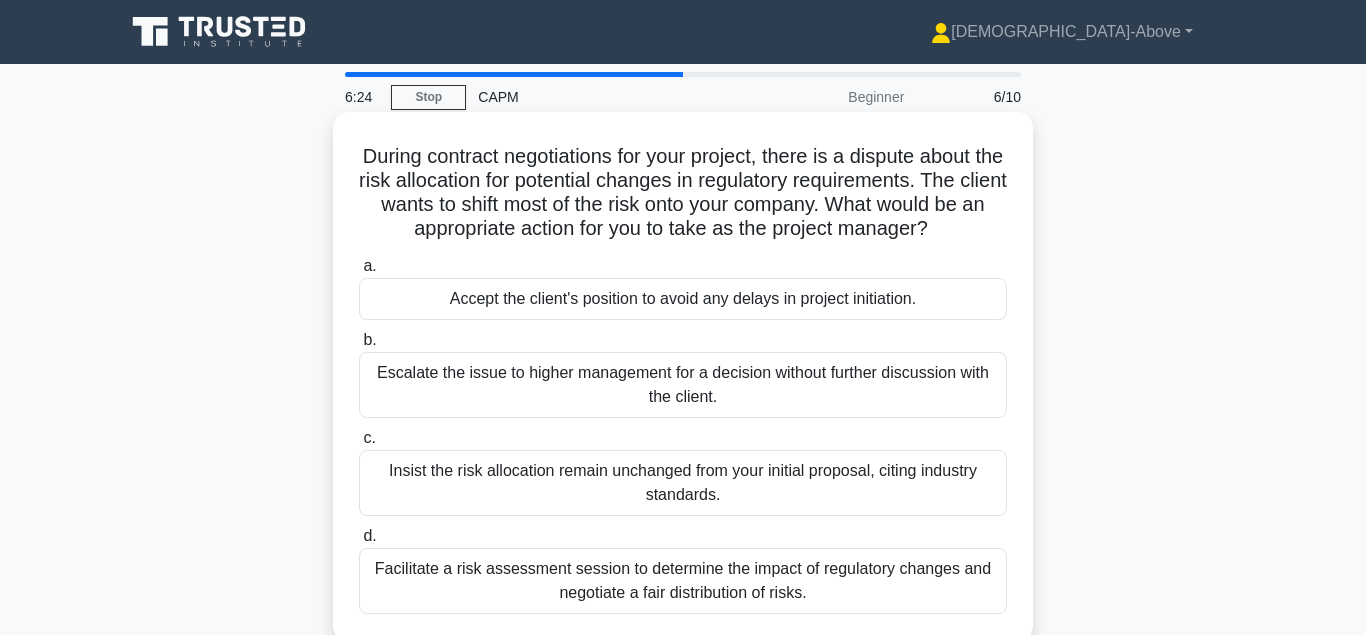 click on "Facilitate a risk assessment session to determine the impact of regulatory changes and negotiate a fair distribution of risks." at bounding box center (683, 581) 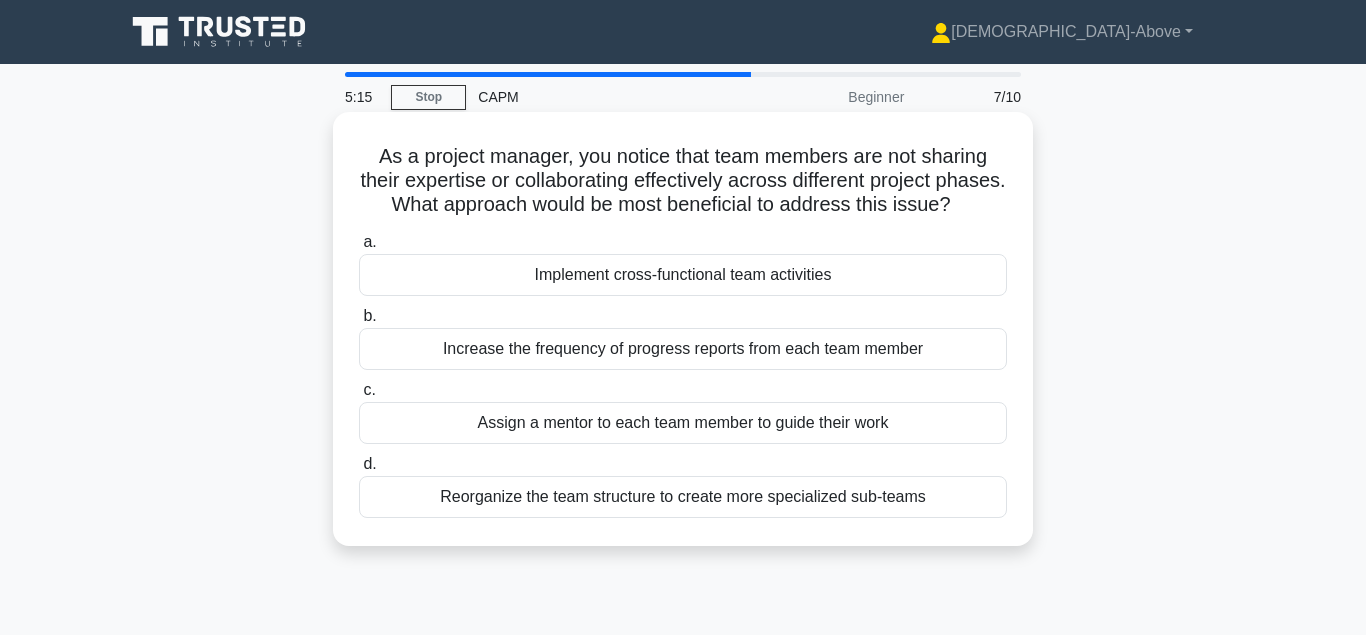 click on "Reorganize the team structure to create more specialized sub-teams" at bounding box center [683, 497] 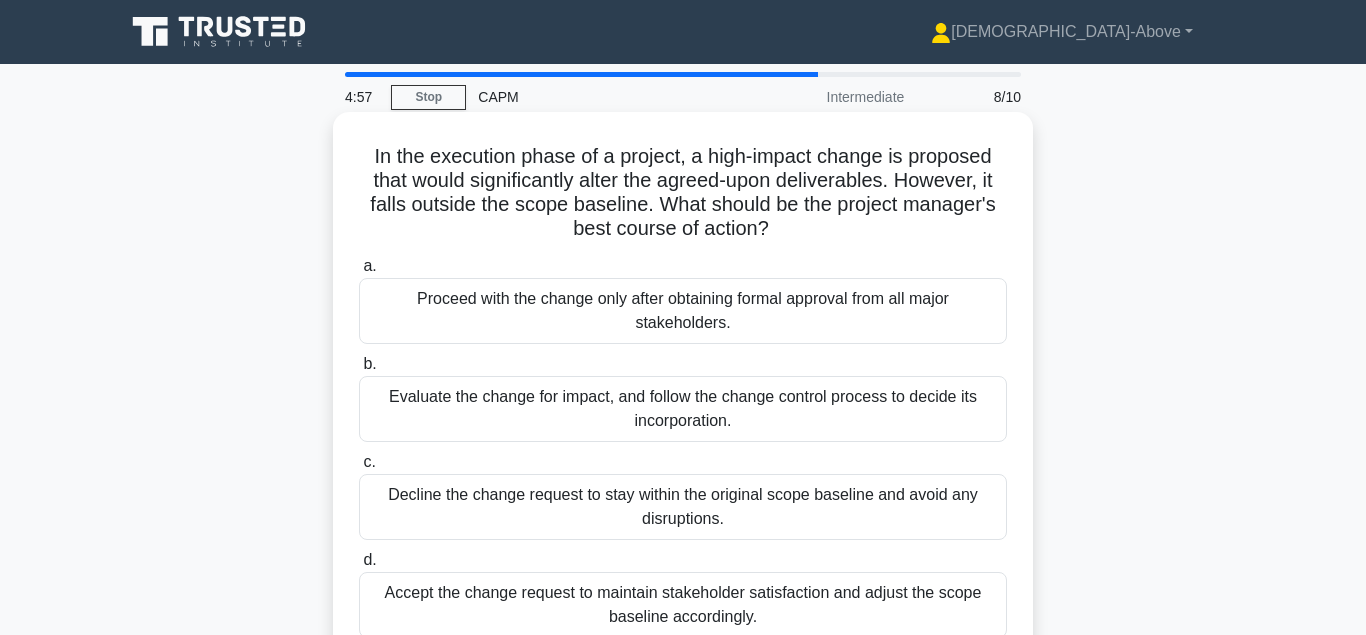 click on "Evaluate the change for impact, and follow the change control process to decide its incorporation." at bounding box center [683, 409] 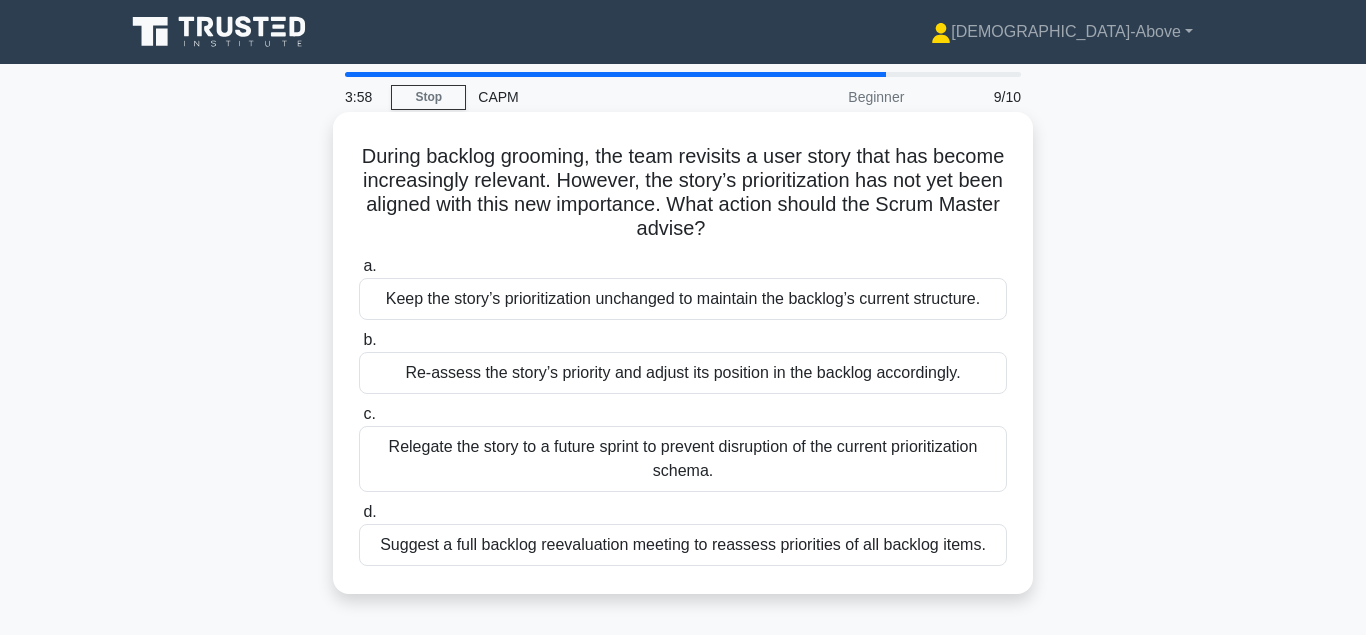 click on "Relegate the story to a future sprint to prevent disruption of the current prioritization schema." at bounding box center [683, 459] 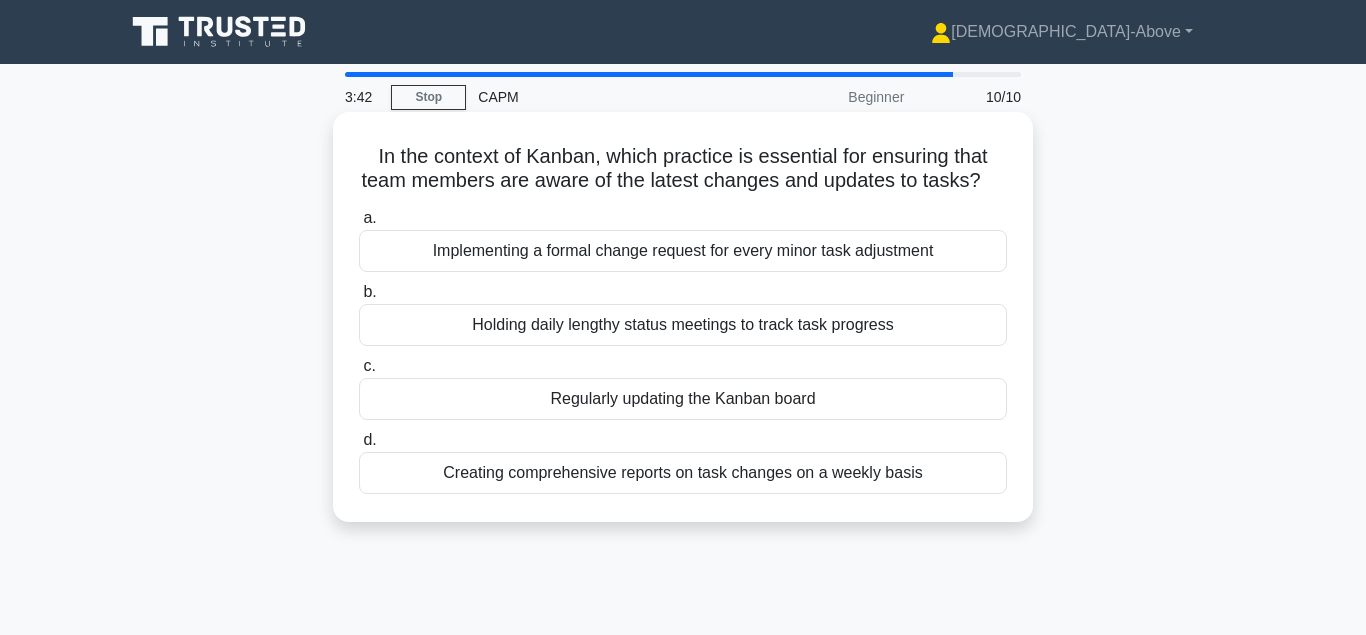 click on "Regularly updating the Kanban board" at bounding box center [683, 399] 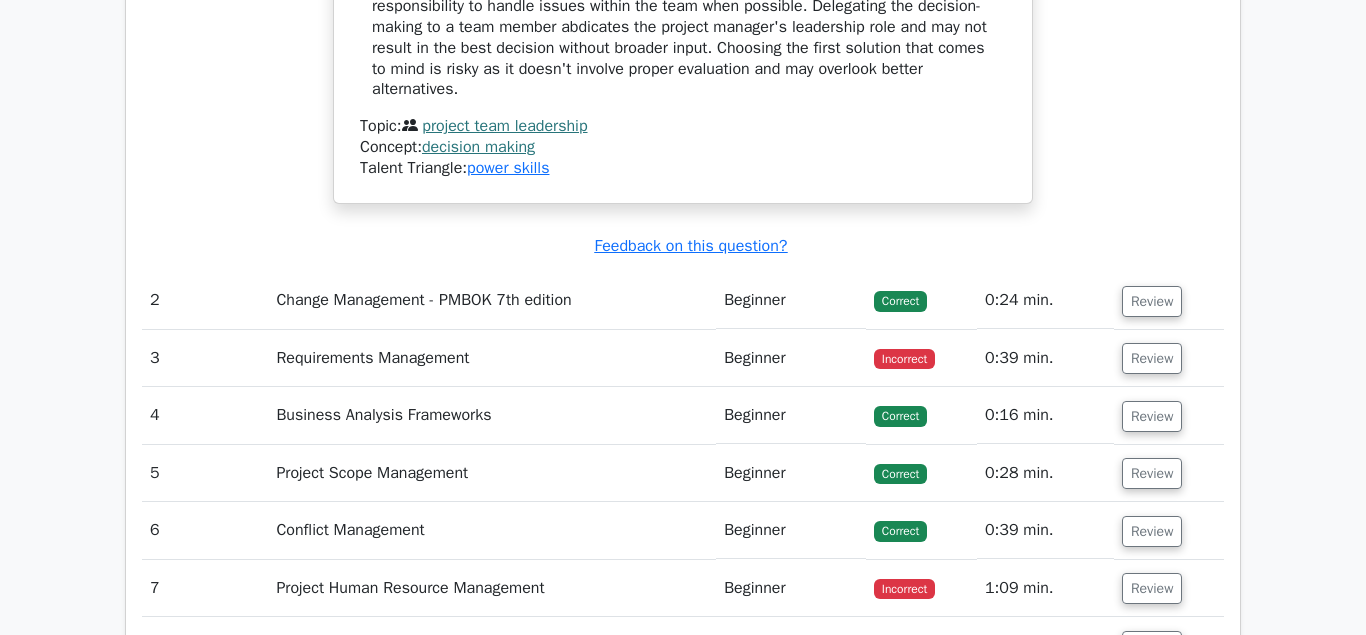 scroll, scrollTop: 2015, scrollLeft: 0, axis: vertical 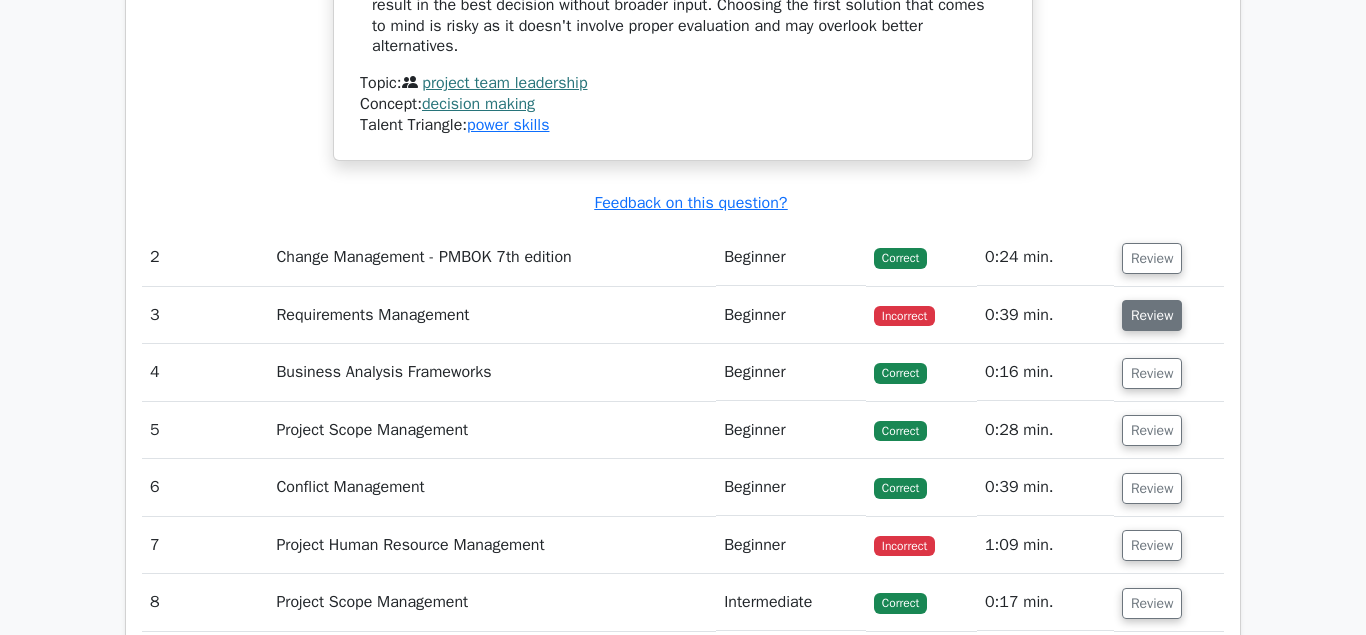 click on "Review" at bounding box center (1152, 315) 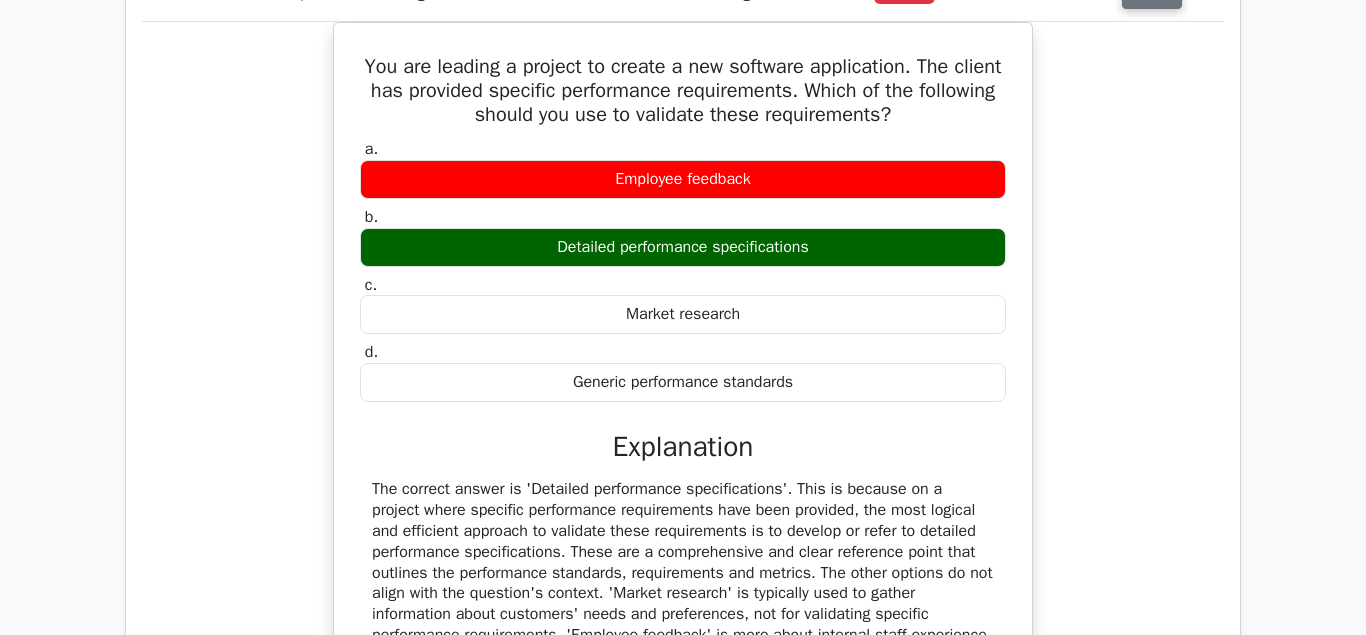 scroll, scrollTop: 2339, scrollLeft: 0, axis: vertical 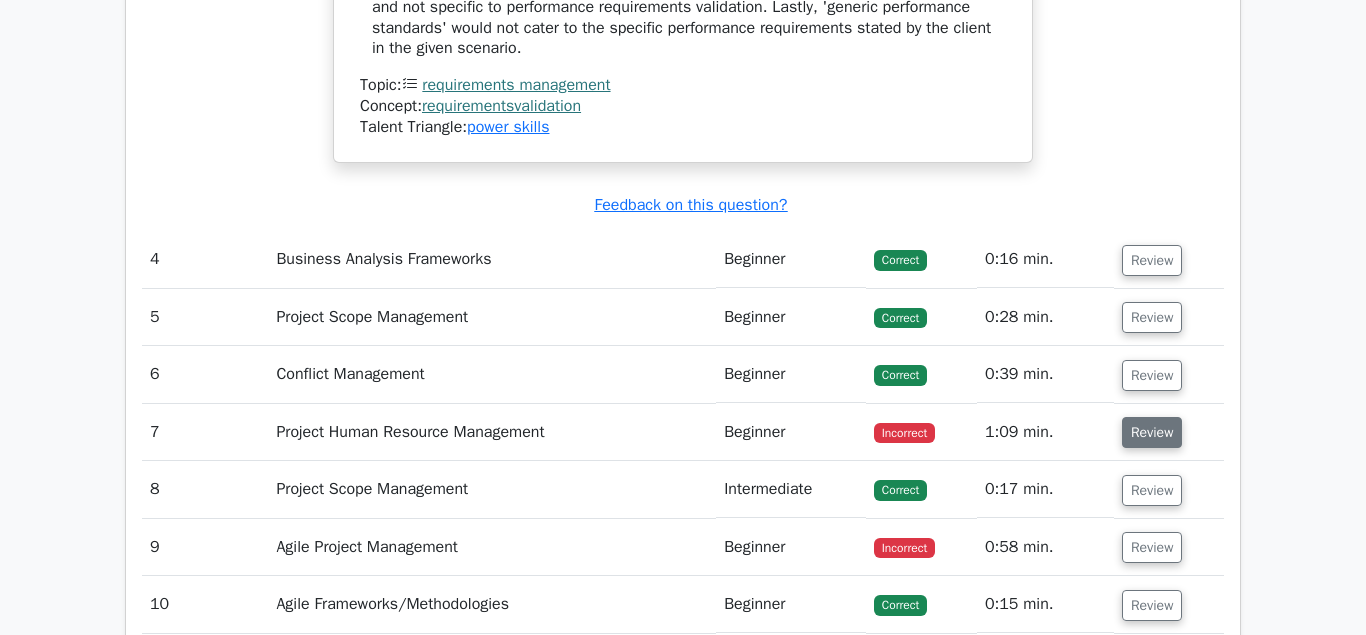 click on "Review" at bounding box center (1152, 432) 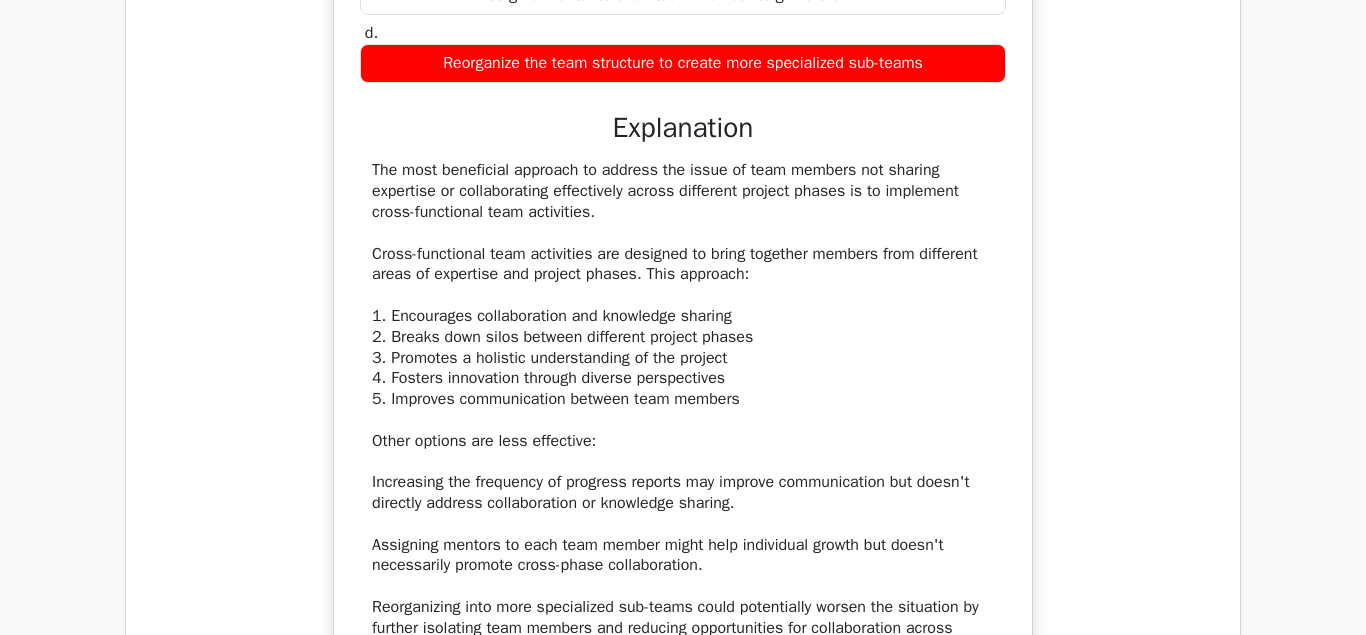 scroll, scrollTop: 3743, scrollLeft: 0, axis: vertical 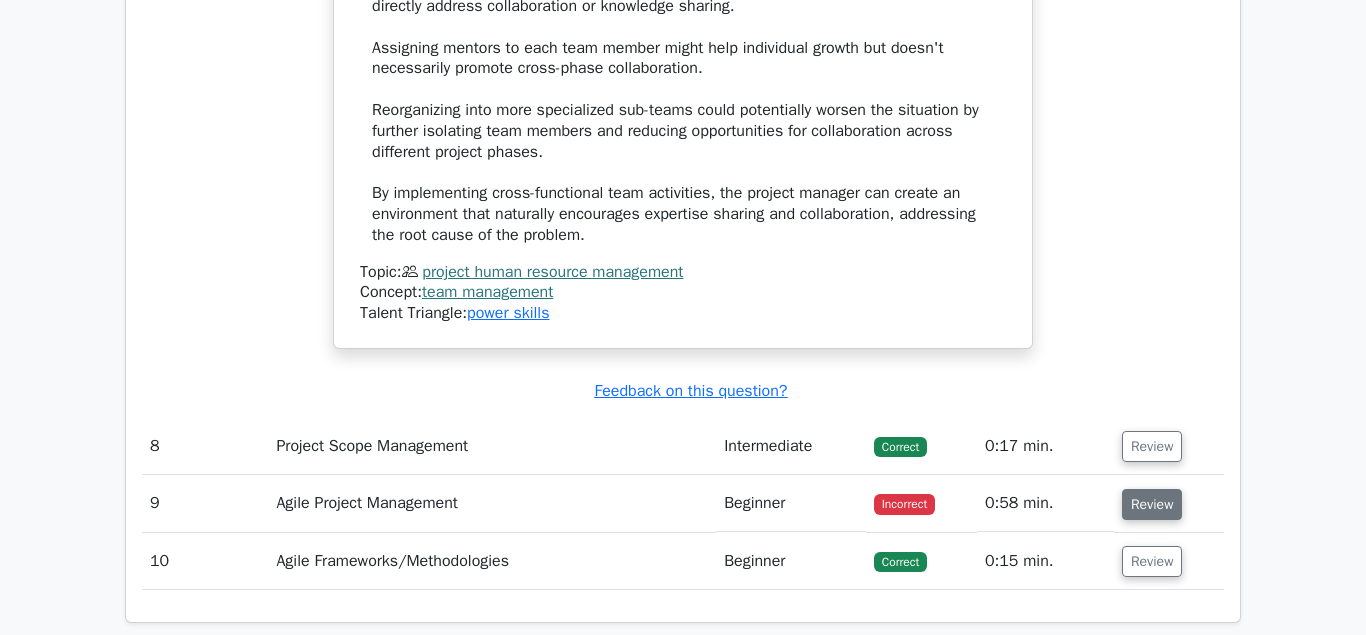 click on "Review" at bounding box center [1152, 504] 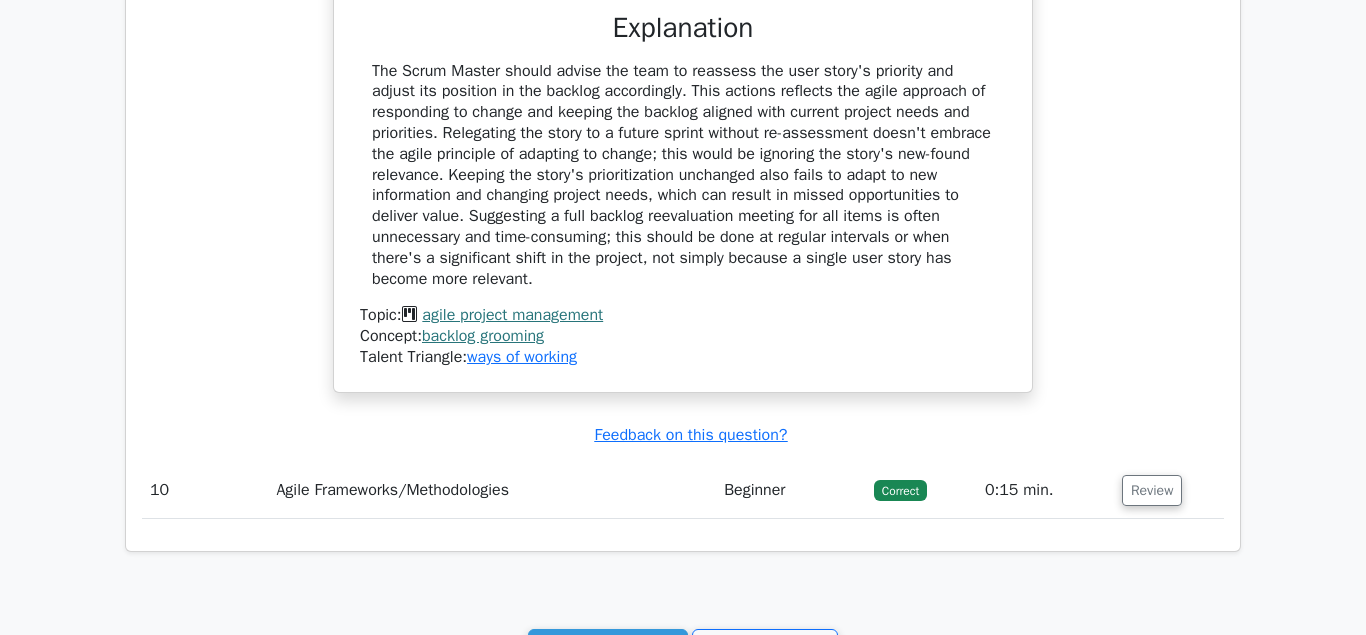 scroll, scrollTop: 5217, scrollLeft: 0, axis: vertical 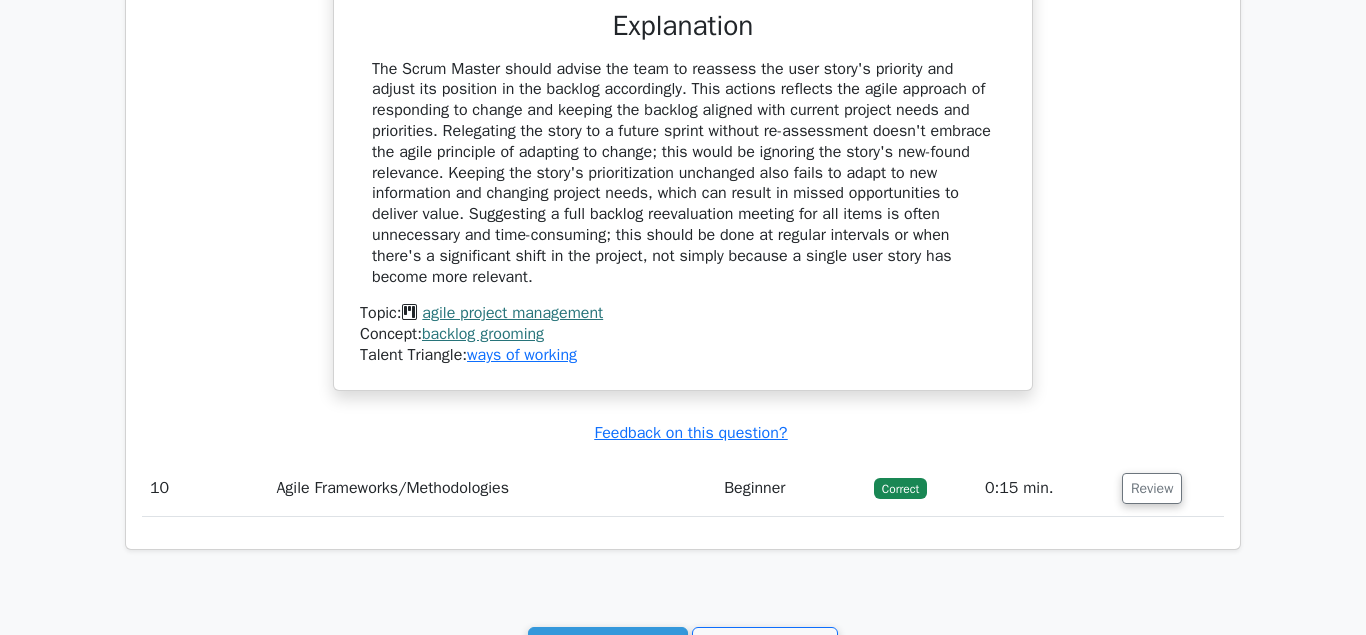 click on "Review" at bounding box center (1152, 488) 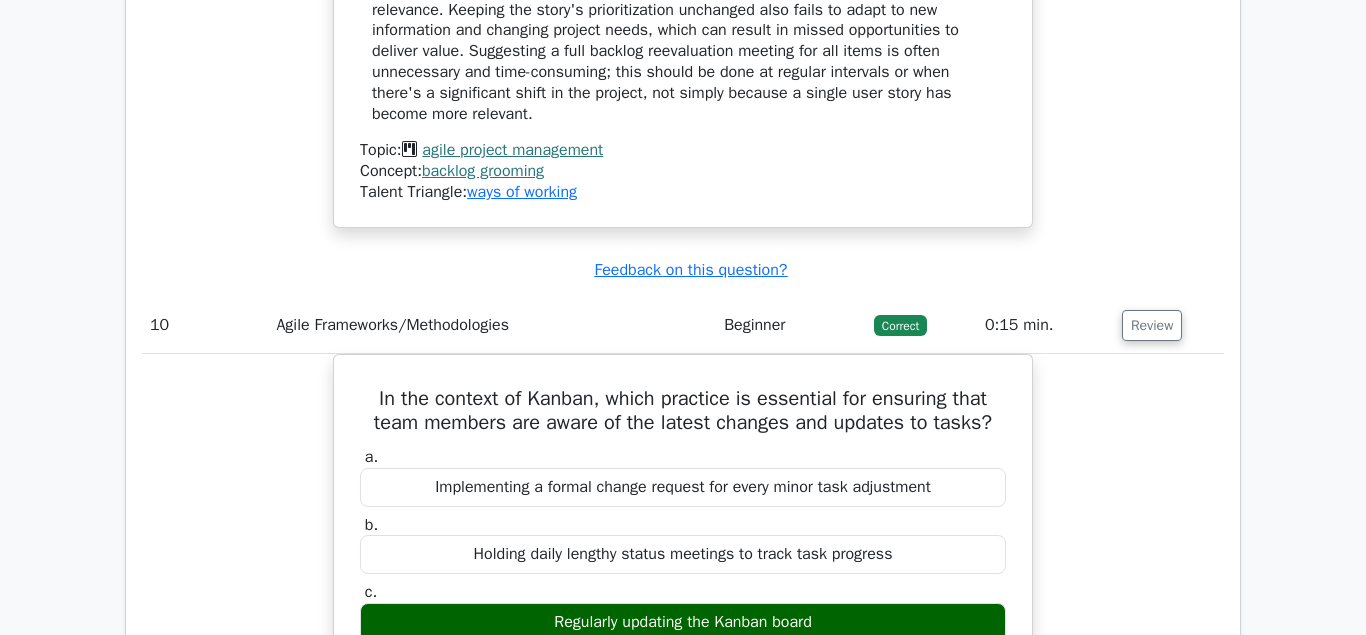 scroll, scrollTop: 5378, scrollLeft: 0, axis: vertical 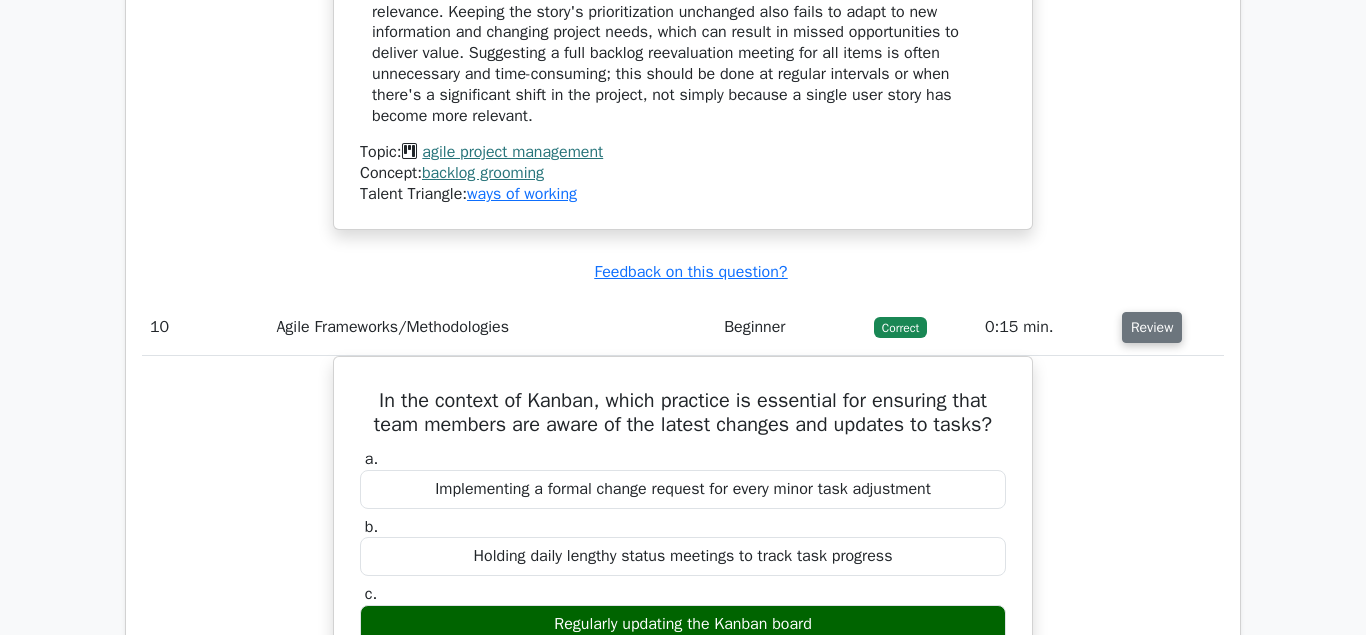 click on "Review" at bounding box center [1152, 327] 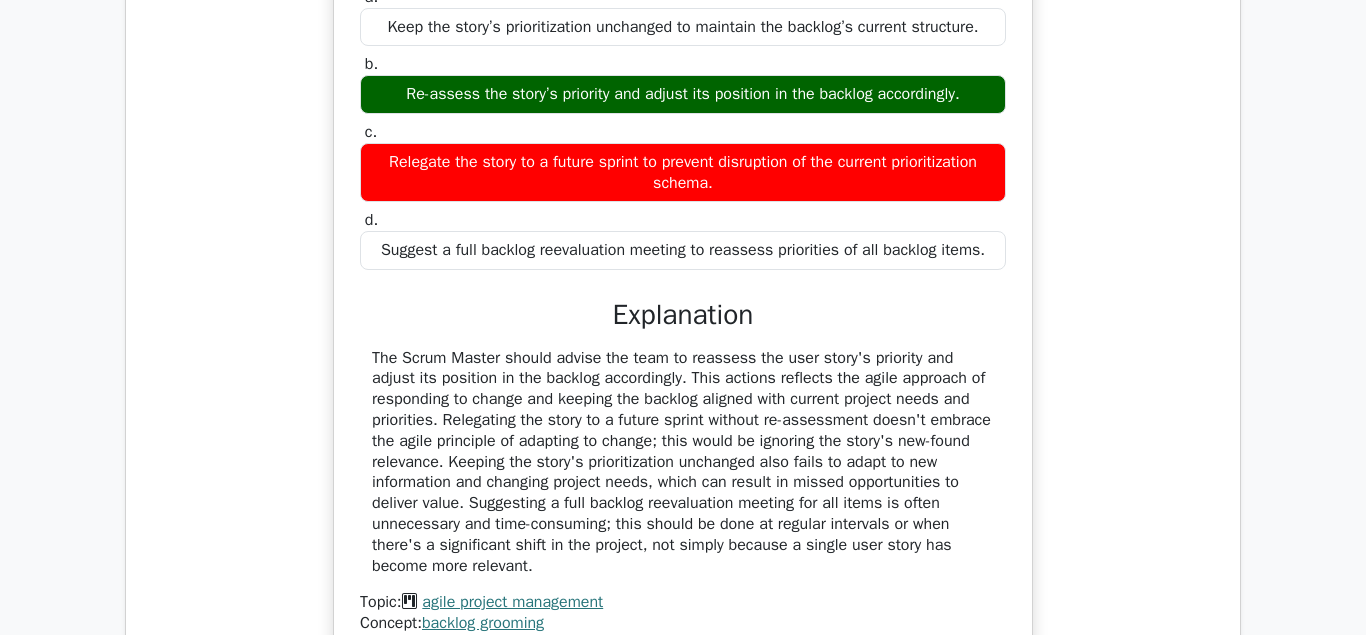 scroll, scrollTop: 4906, scrollLeft: 0, axis: vertical 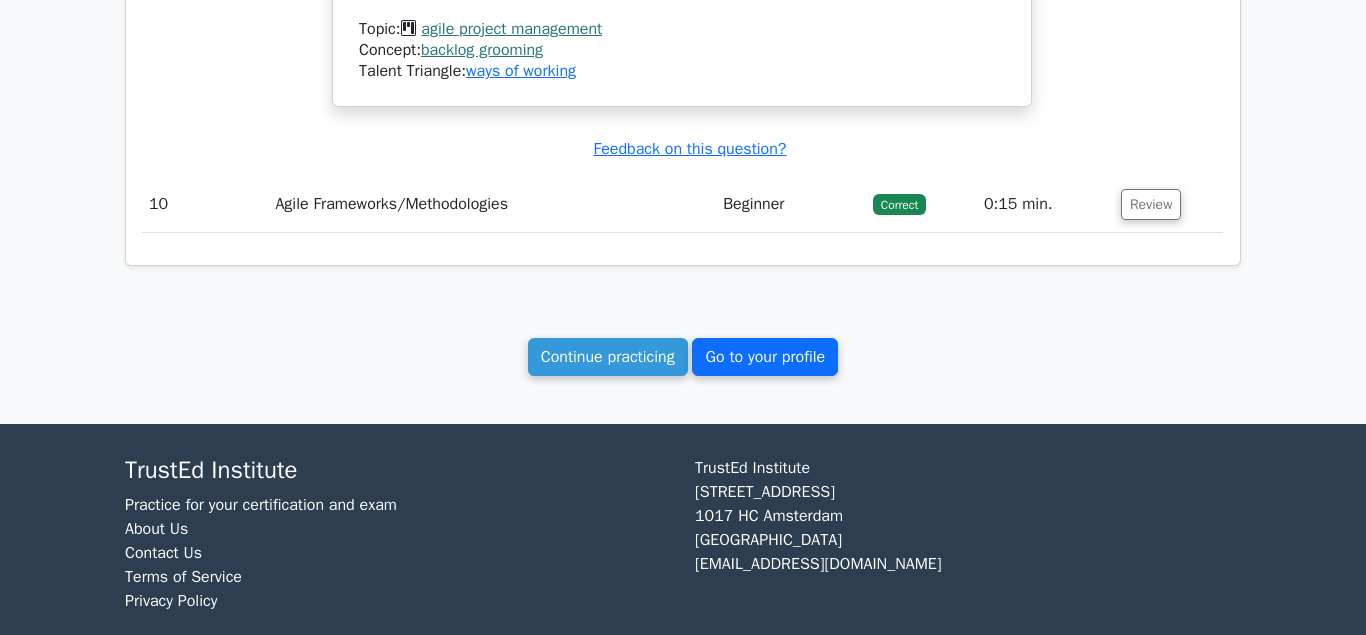 click on "Go to your profile" at bounding box center (765, 357) 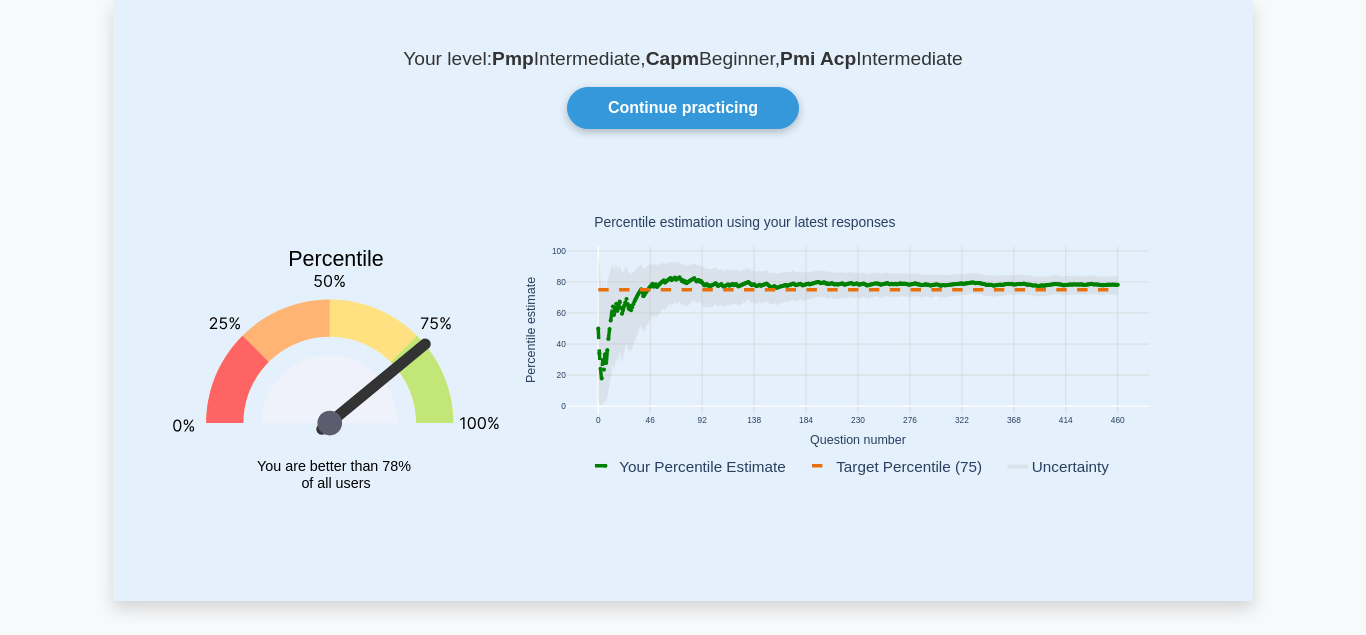 scroll, scrollTop: 112, scrollLeft: 0, axis: vertical 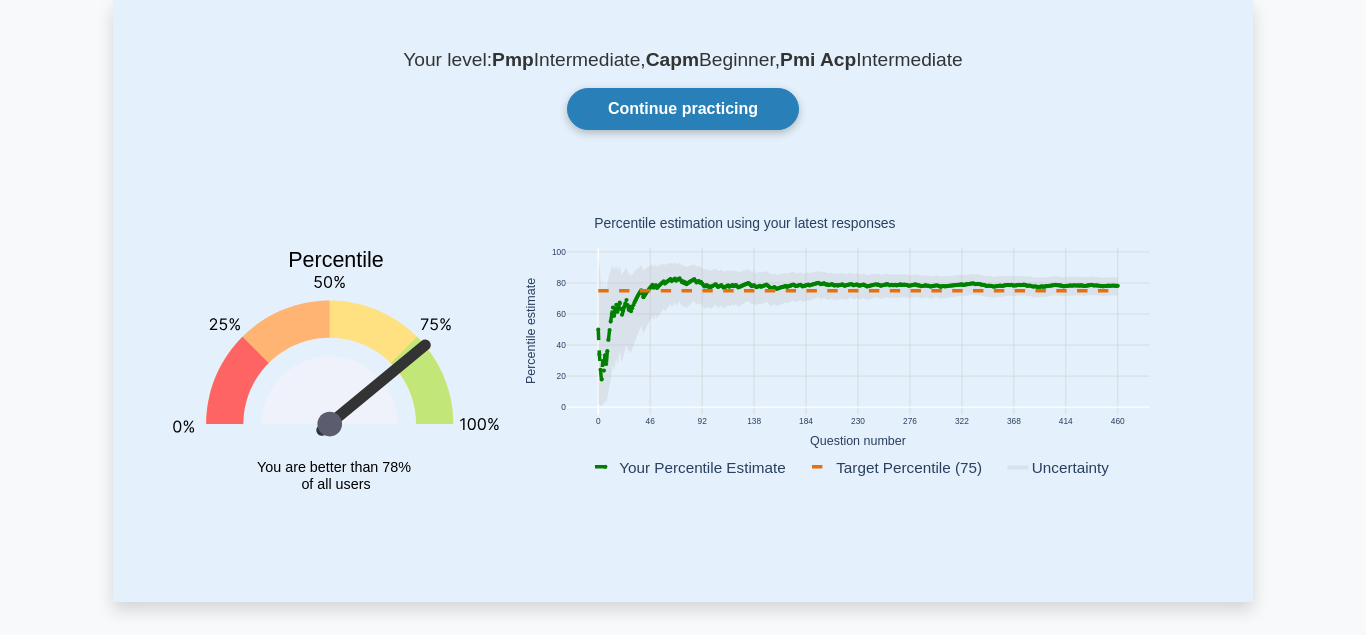 click on "Continue practicing" at bounding box center (683, 109) 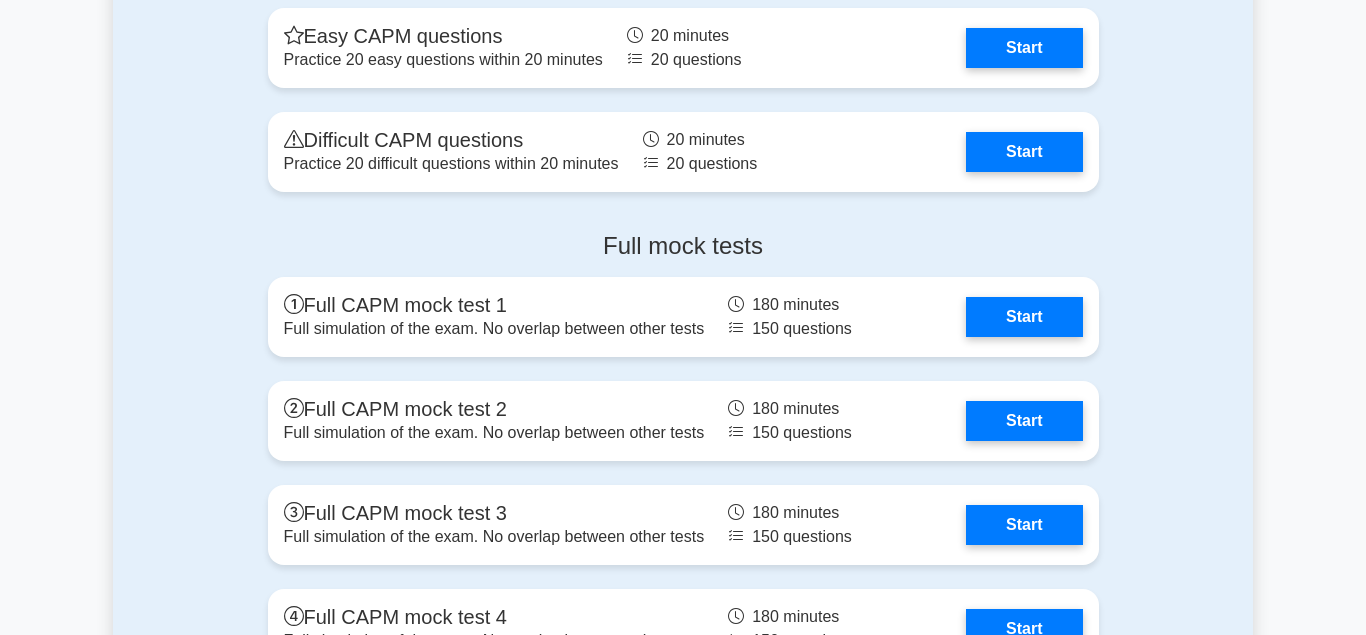 scroll, scrollTop: 5941, scrollLeft: 0, axis: vertical 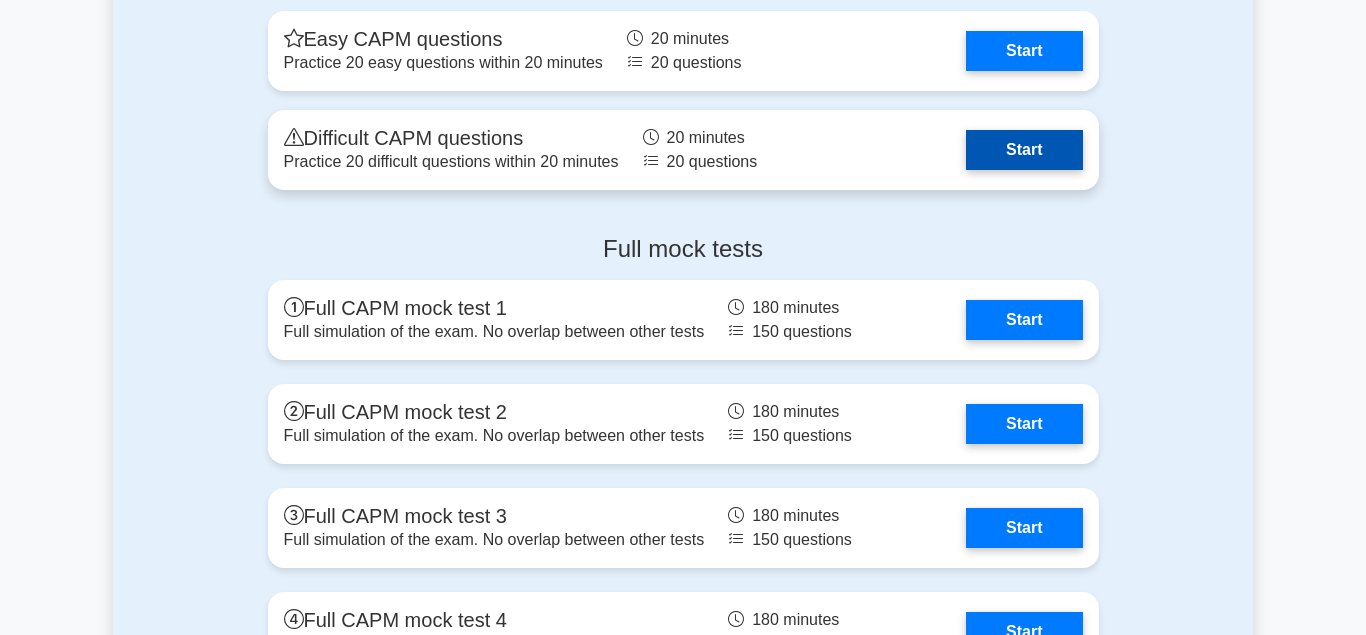 click on "Start" at bounding box center (1024, 150) 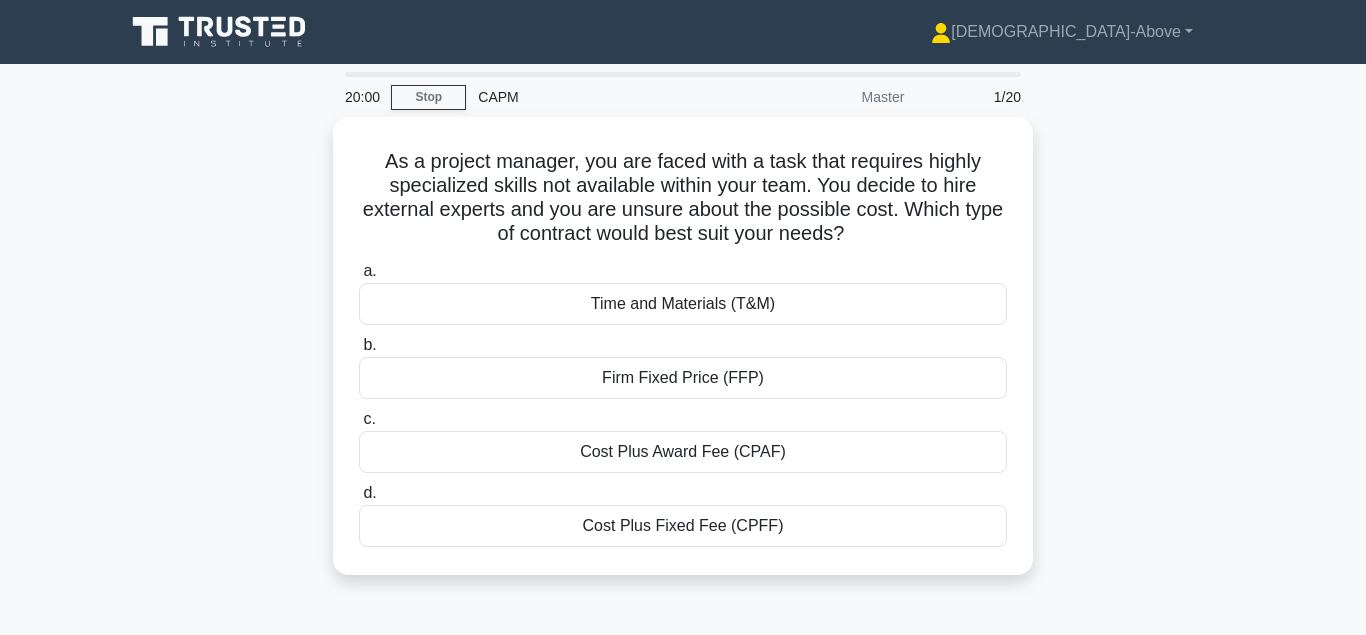 scroll, scrollTop: 0, scrollLeft: 0, axis: both 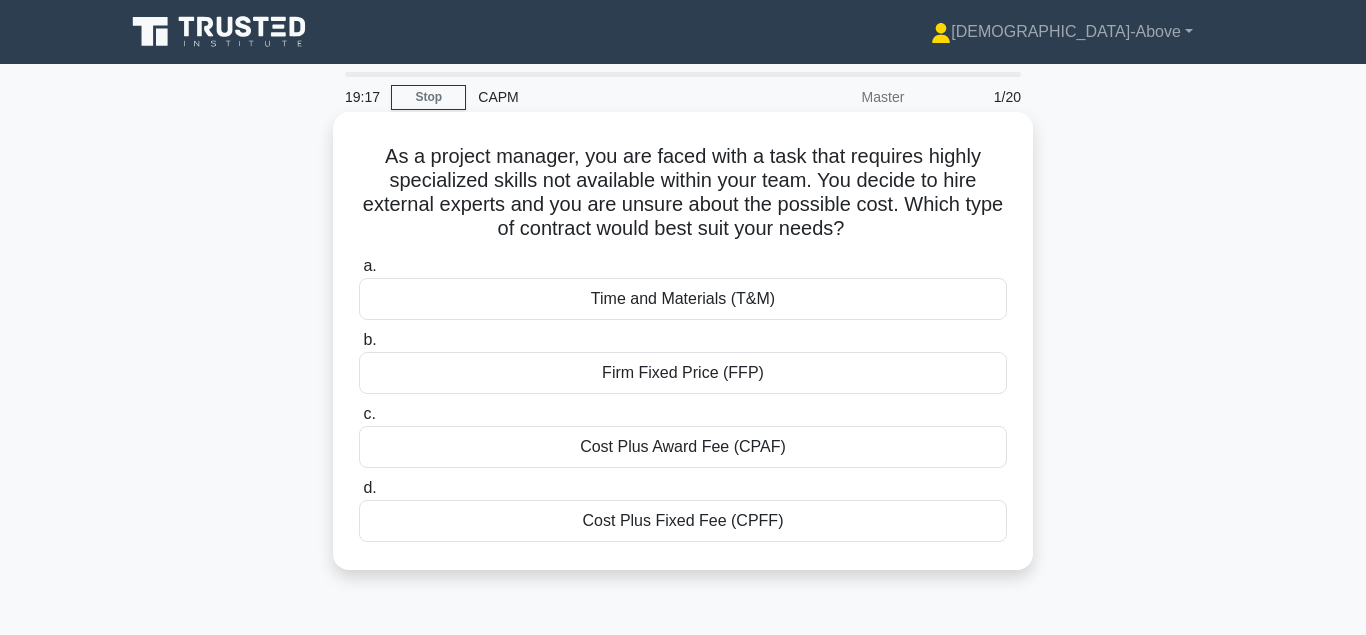 click on "Time and Materials (T&M)" at bounding box center [683, 299] 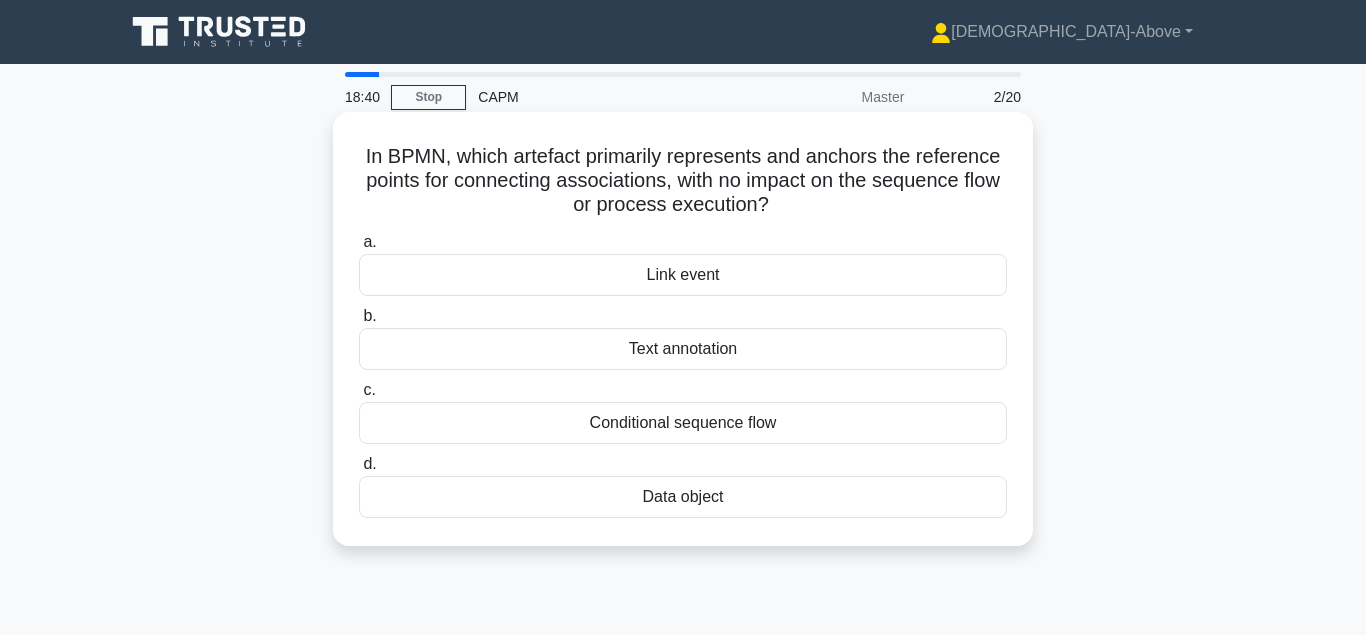 click on "Link event" at bounding box center (683, 275) 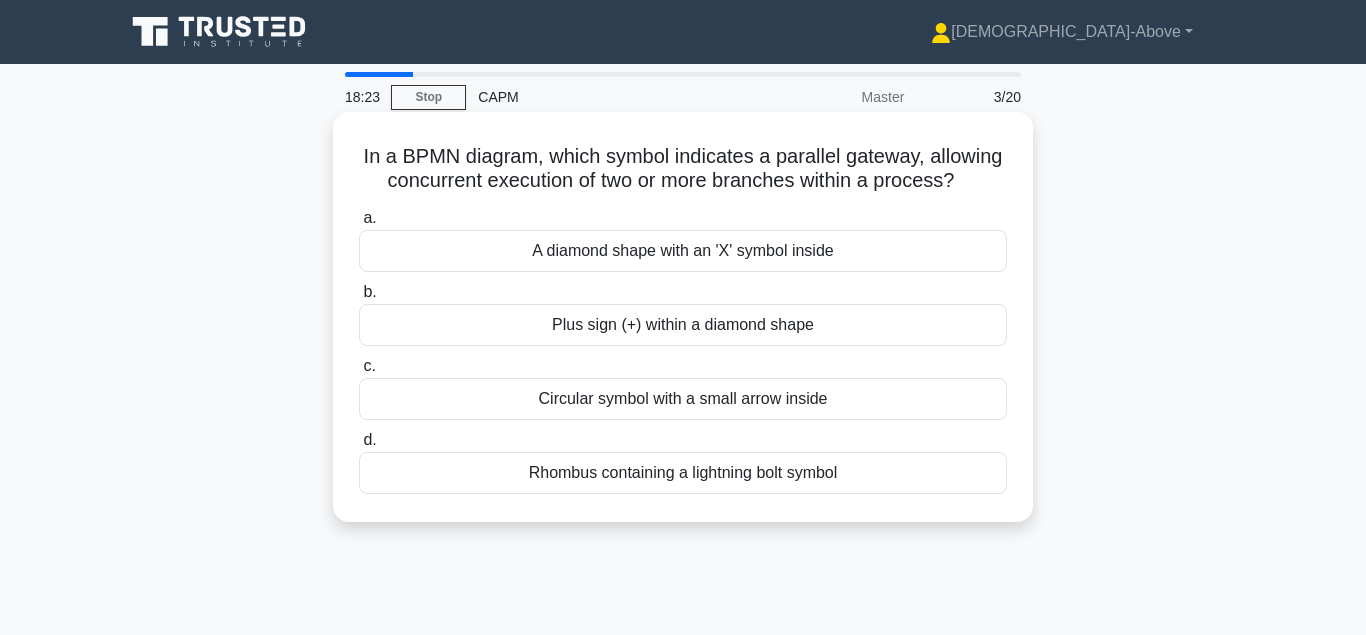 click on "A diamond shape with an 'X' symbol inside" at bounding box center (683, 251) 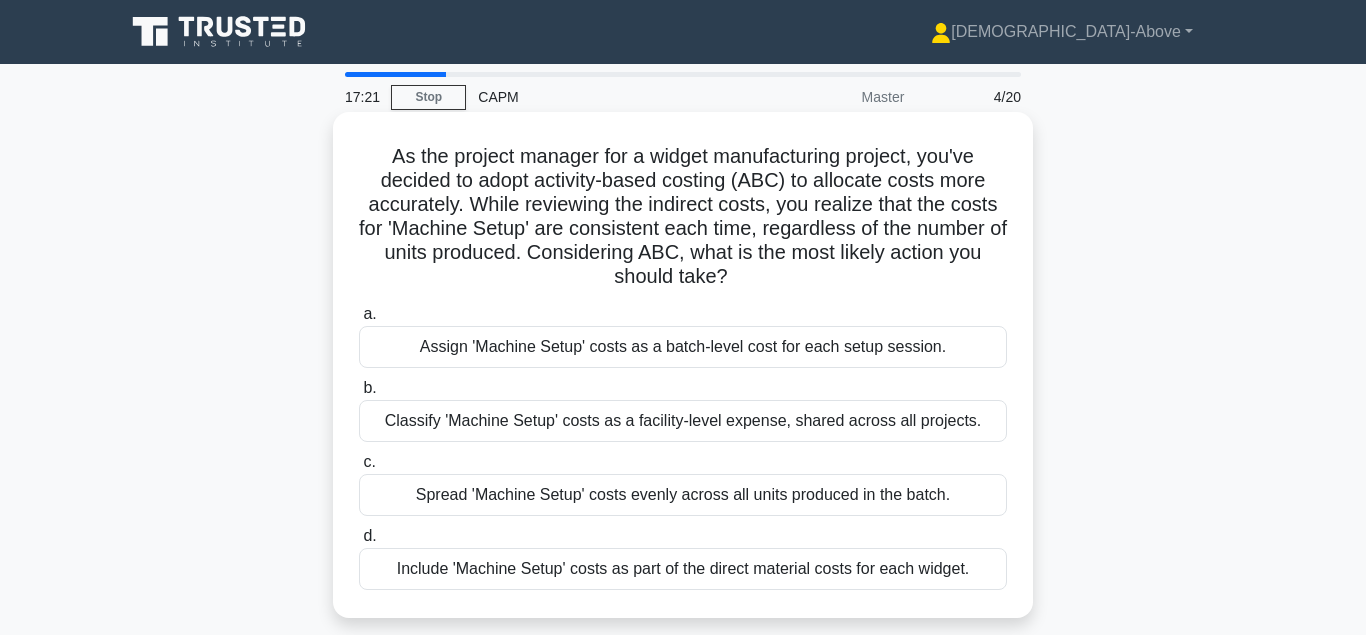 click on "Assign 'Machine Setup' costs as a batch-level cost for each setup session." at bounding box center (683, 347) 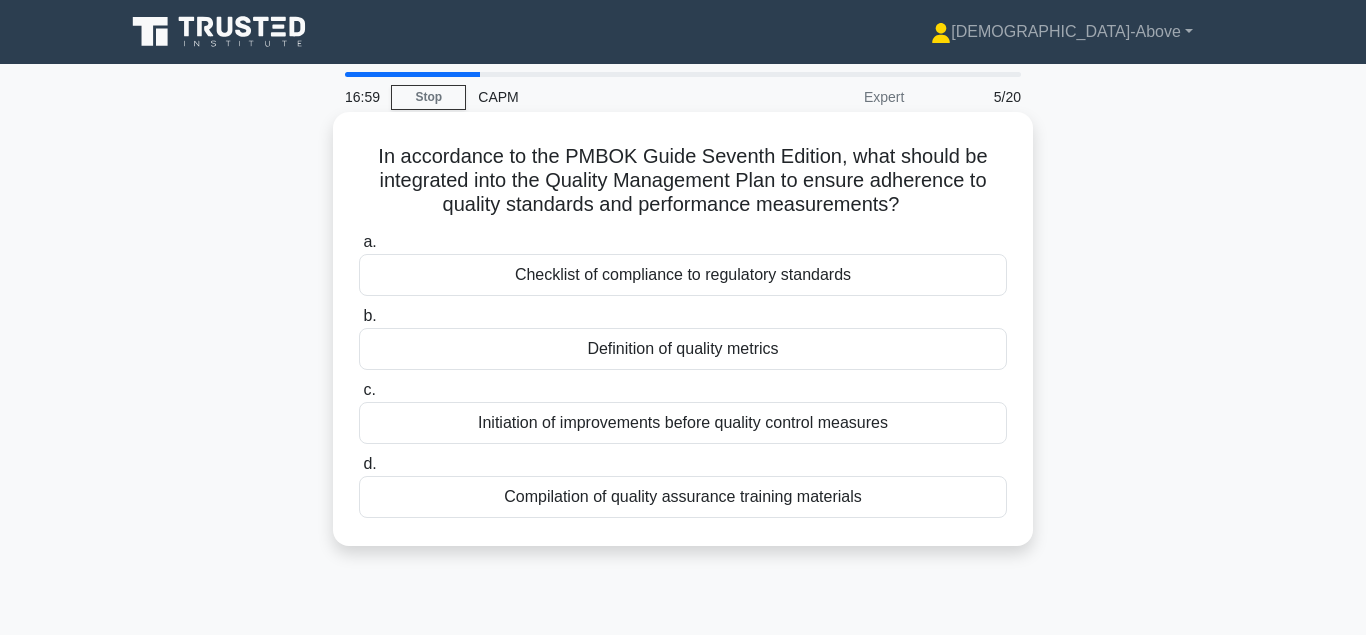 click on "Definition of quality metrics" at bounding box center (683, 349) 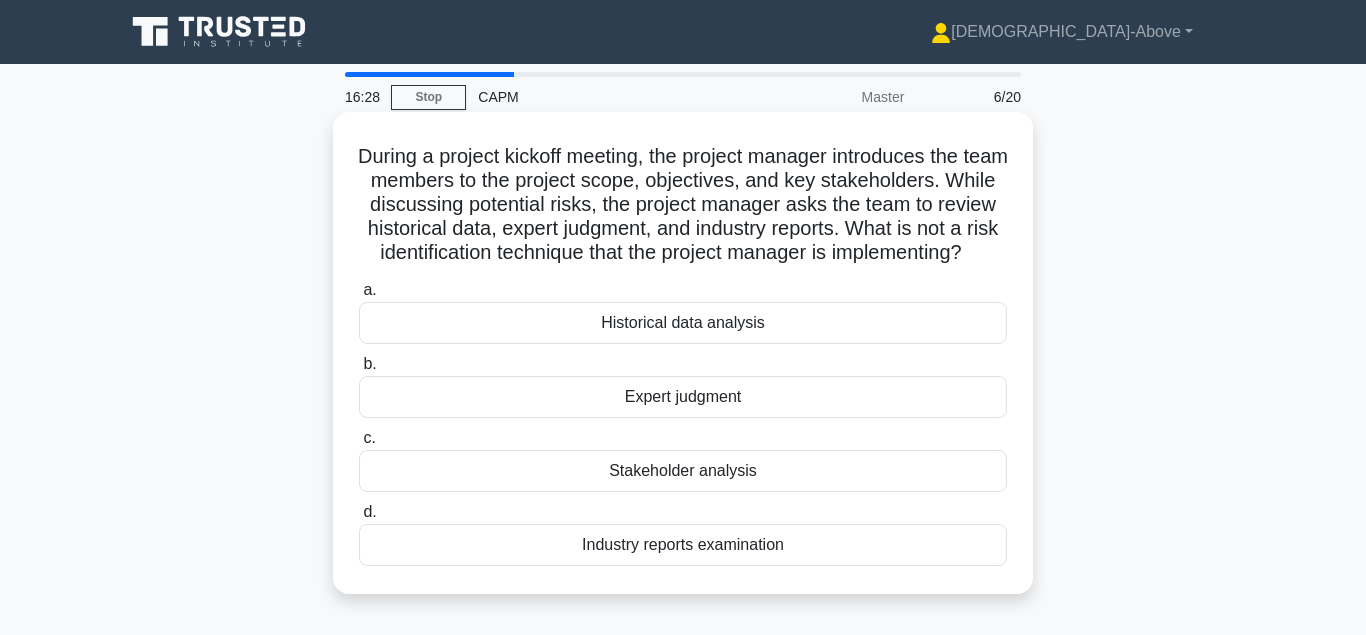 click on "Industry reports examination" at bounding box center (683, 545) 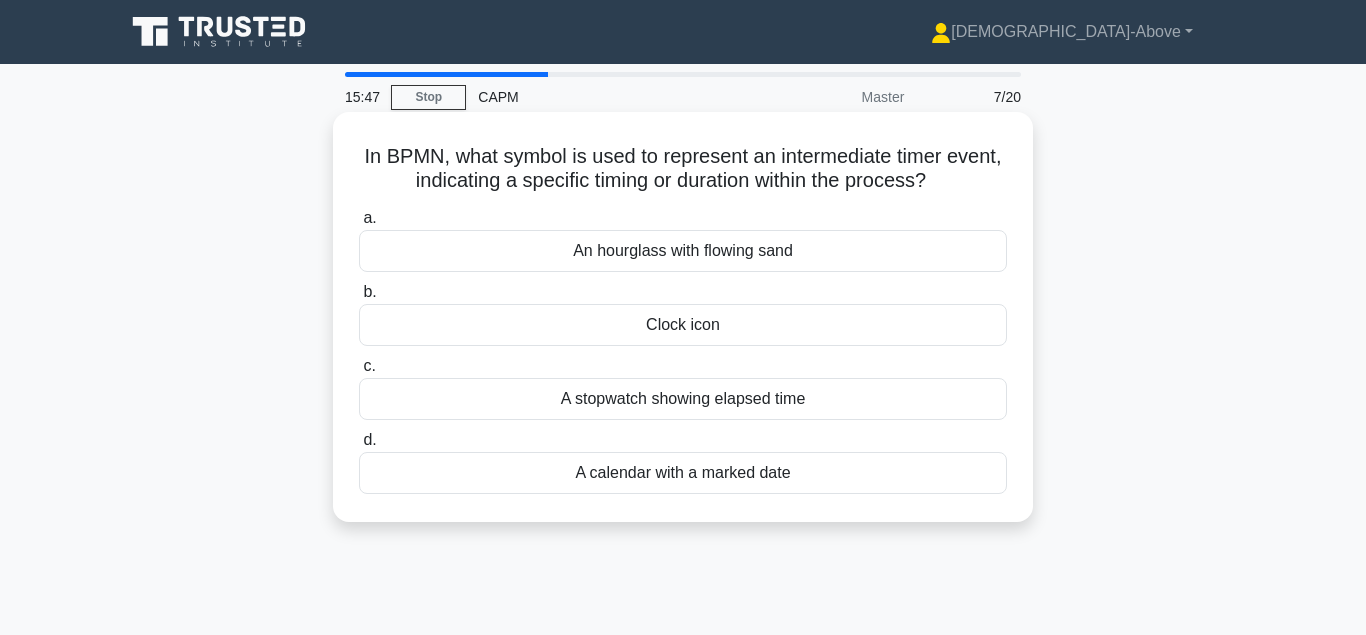 click on "Clock icon" at bounding box center (683, 325) 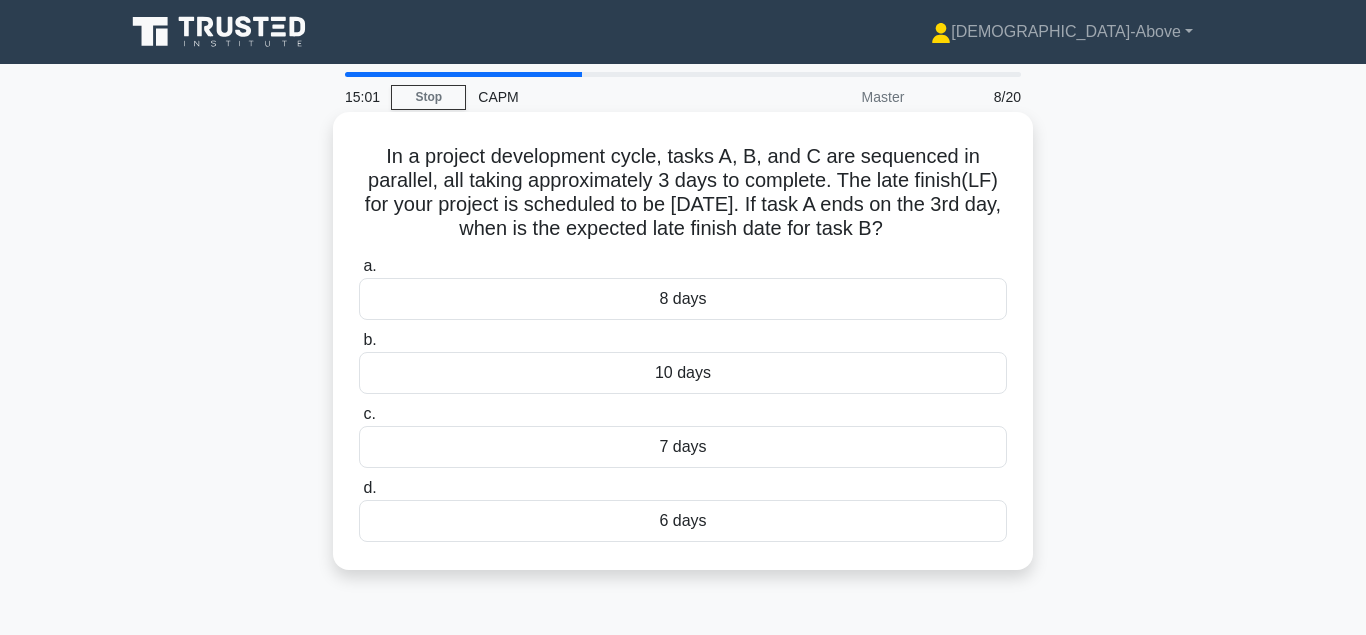click on "6 days" at bounding box center [683, 521] 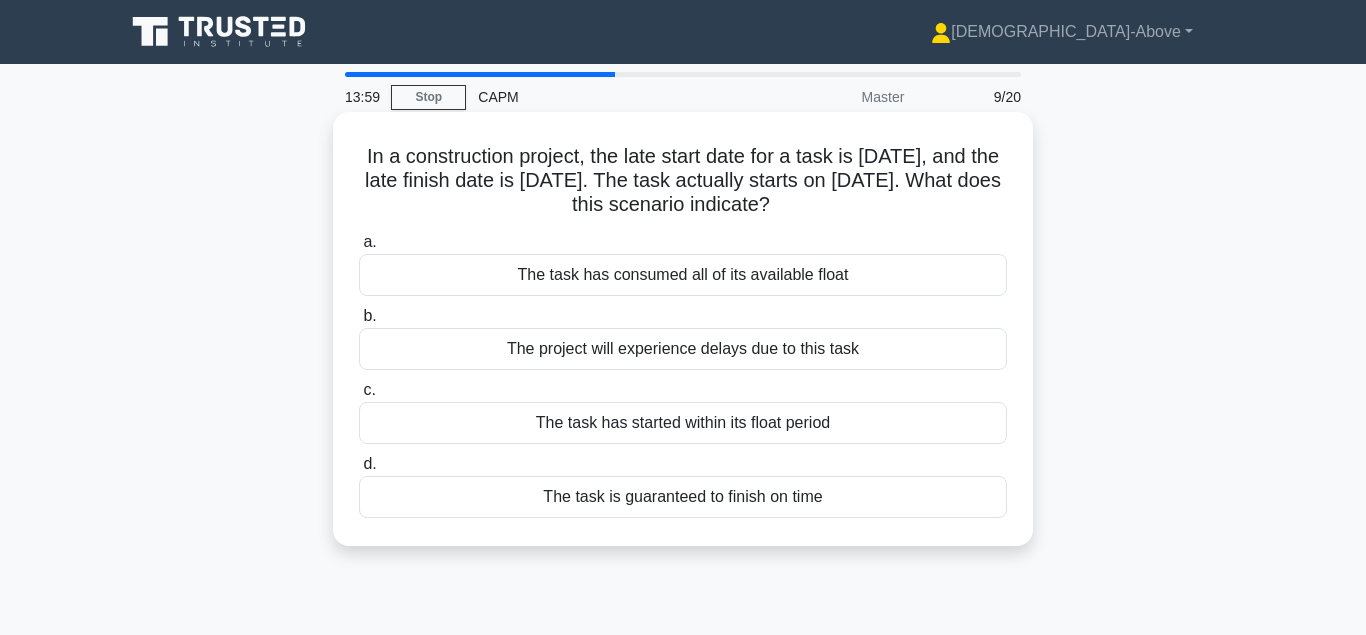 click on "The task has consumed all of its available float" at bounding box center [683, 275] 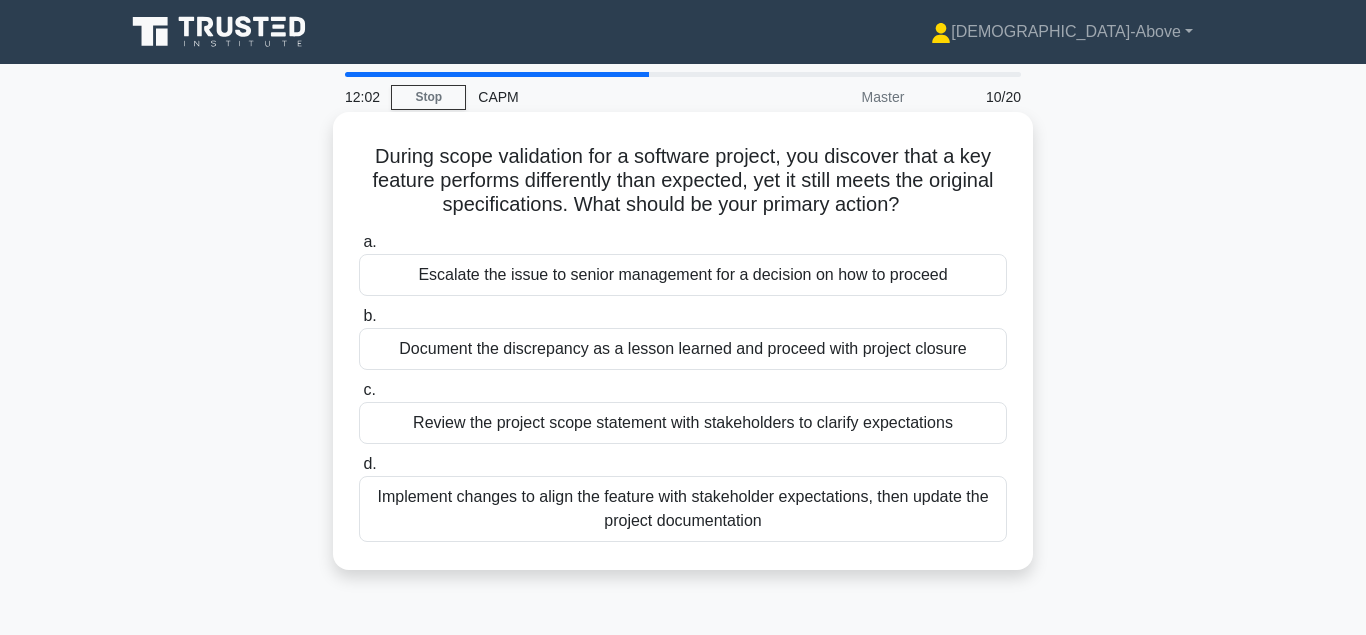 click on "Review the project scope statement with stakeholders to clarify expectations" at bounding box center [683, 423] 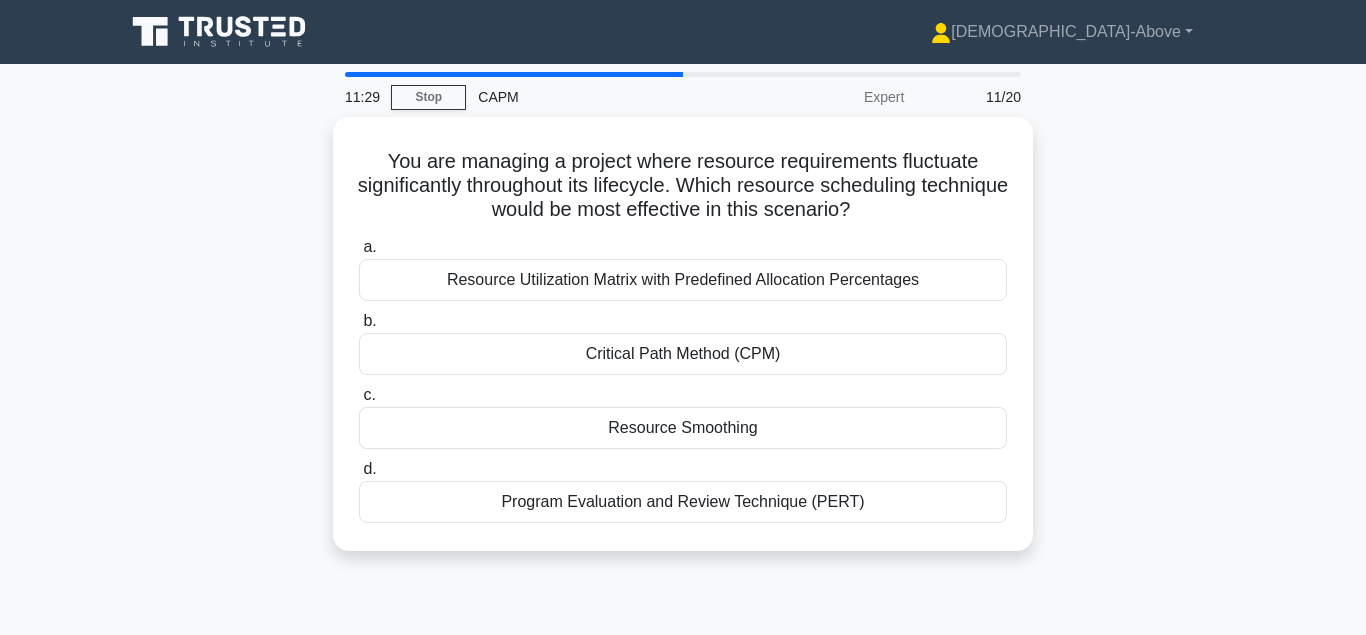 click on "Resource Smoothing" at bounding box center [683, 428] 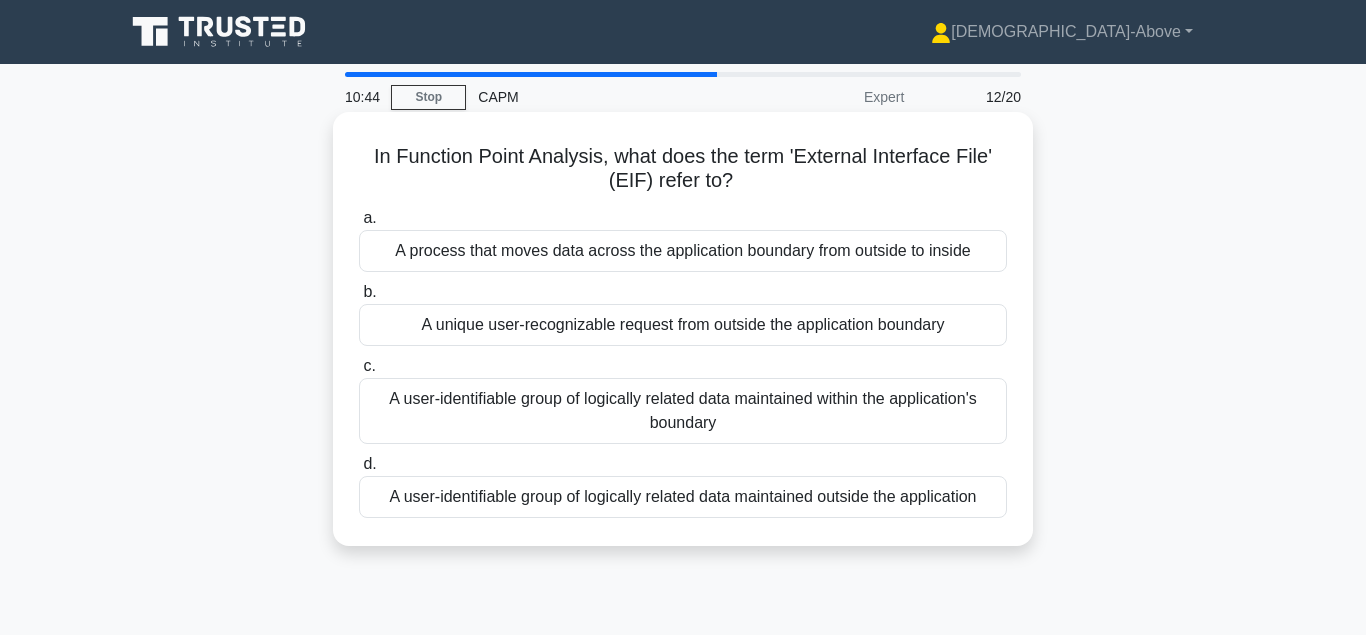 click on "A user-identifiable group of logically related data maintained outside the application" at bounding box center (683, 497) 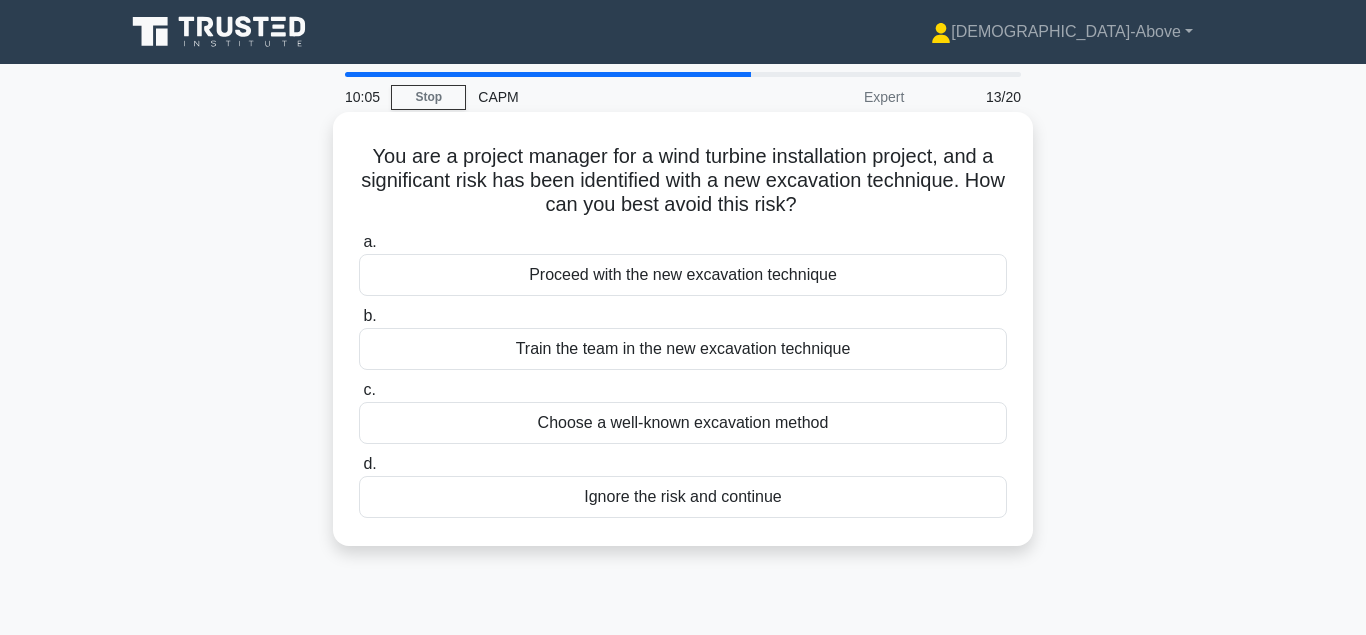 click on "Choose a well-known excavation method" at bounding box center [683, 423] 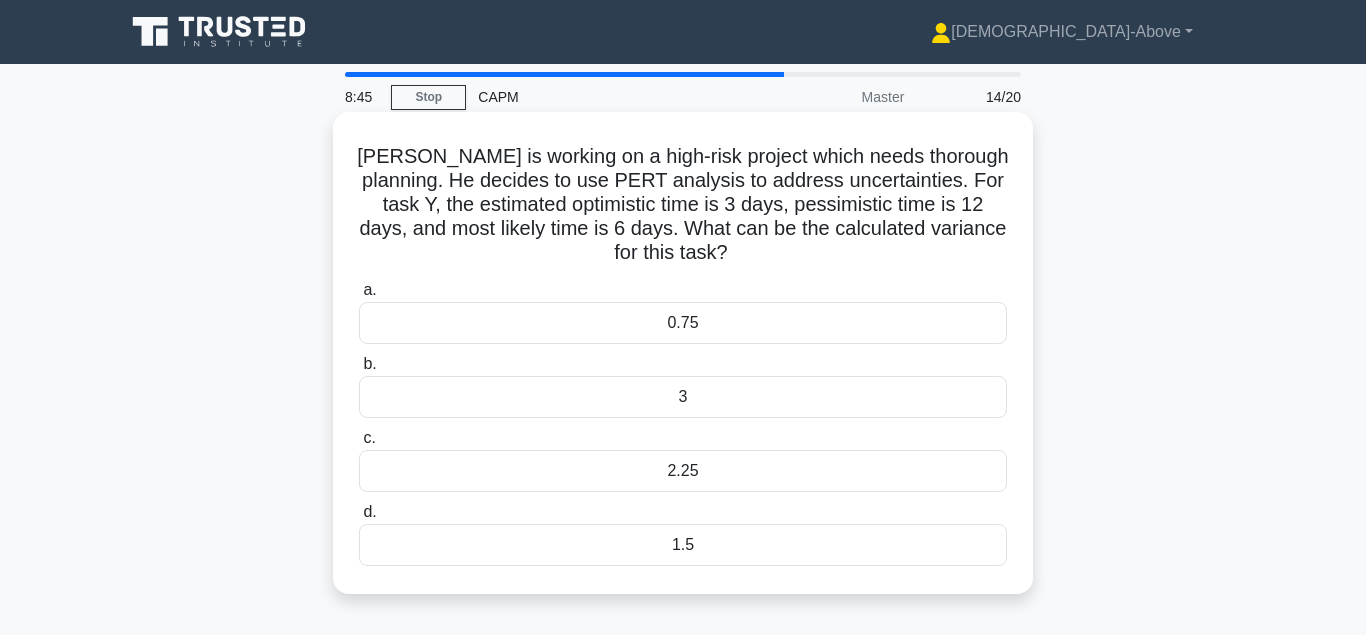 click on "2.25" at bounding box center (683, 471) 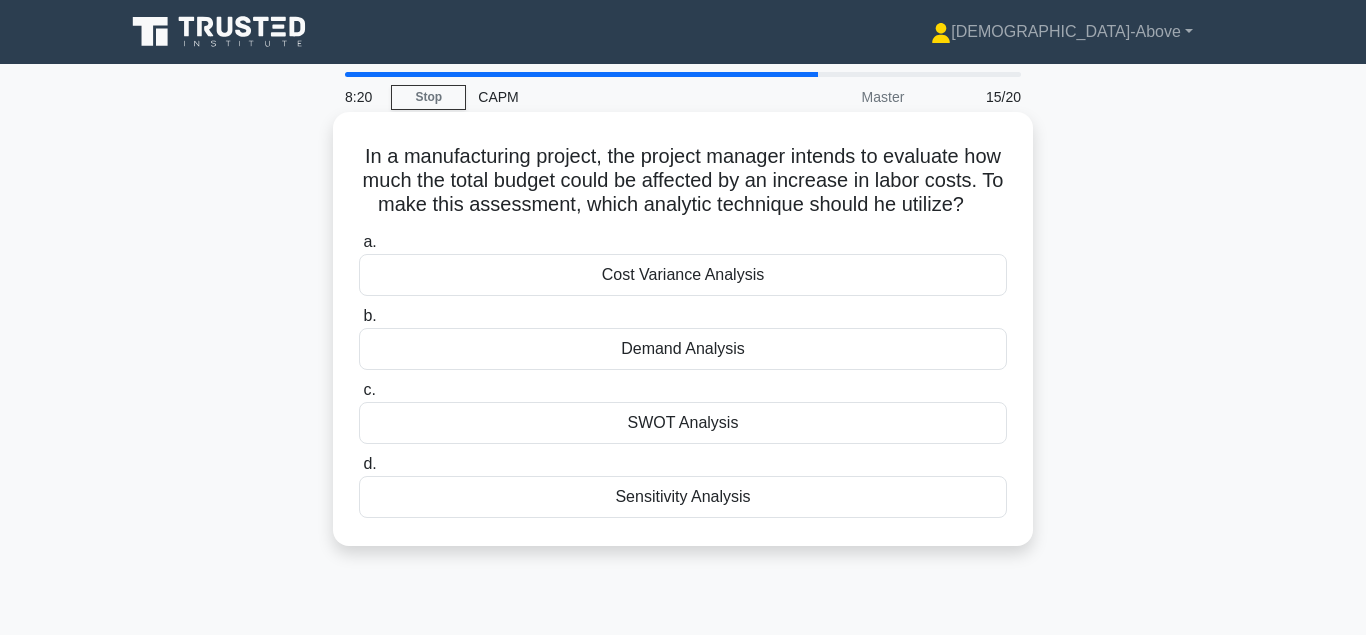 click on "Cost Variance Analysis" at bounding box center [683, 275] 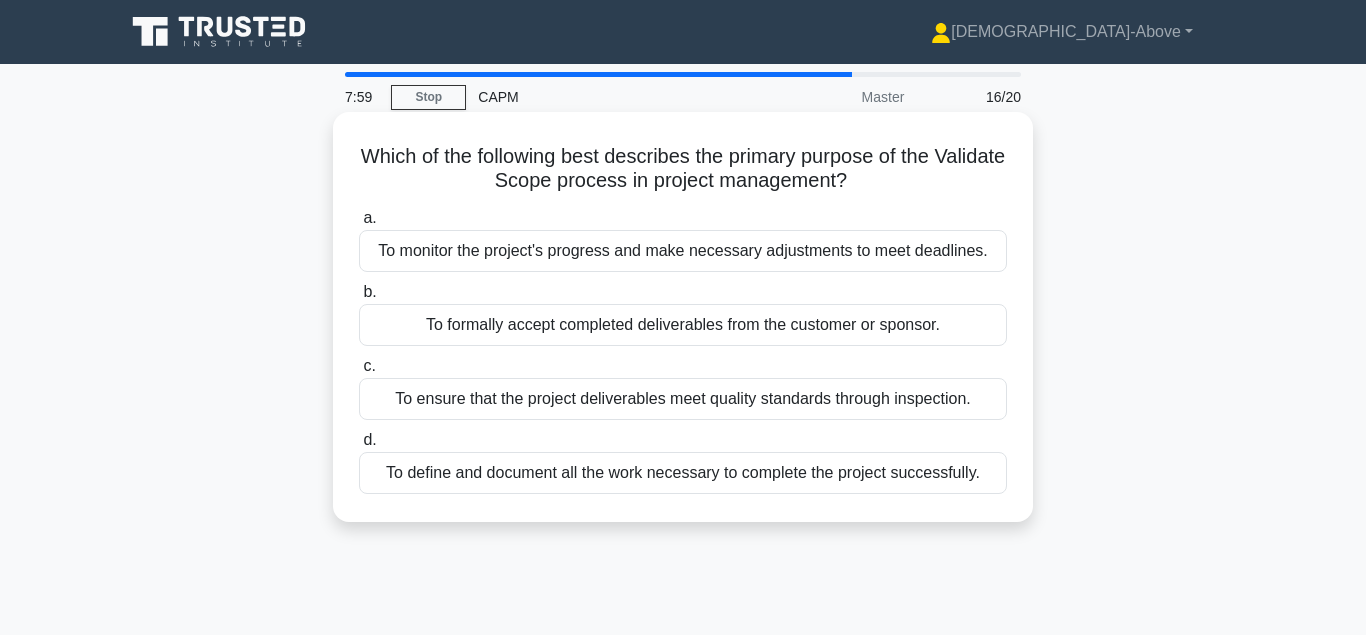 click on "To ensure that the project deliverables meet quality standards through inspection." at bounding box center [683, 399] 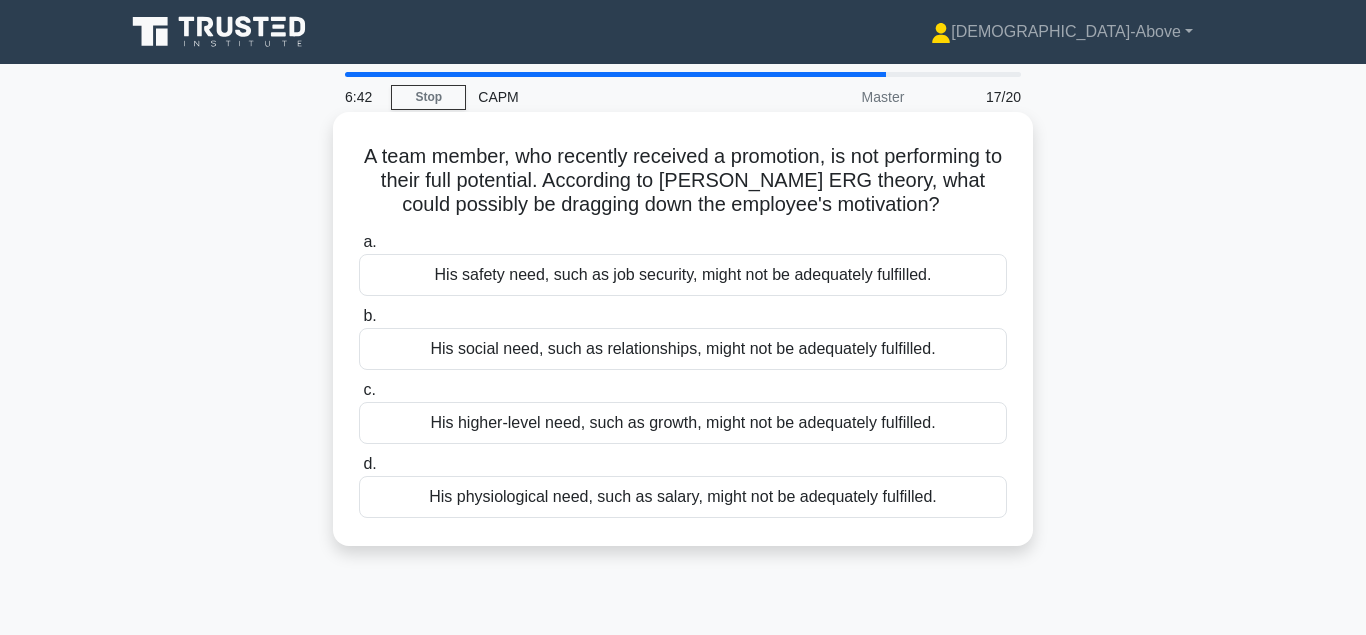click on "His higher-level need, such as growth, might not be adequately fulfilled." at bounding box center (683, 423) 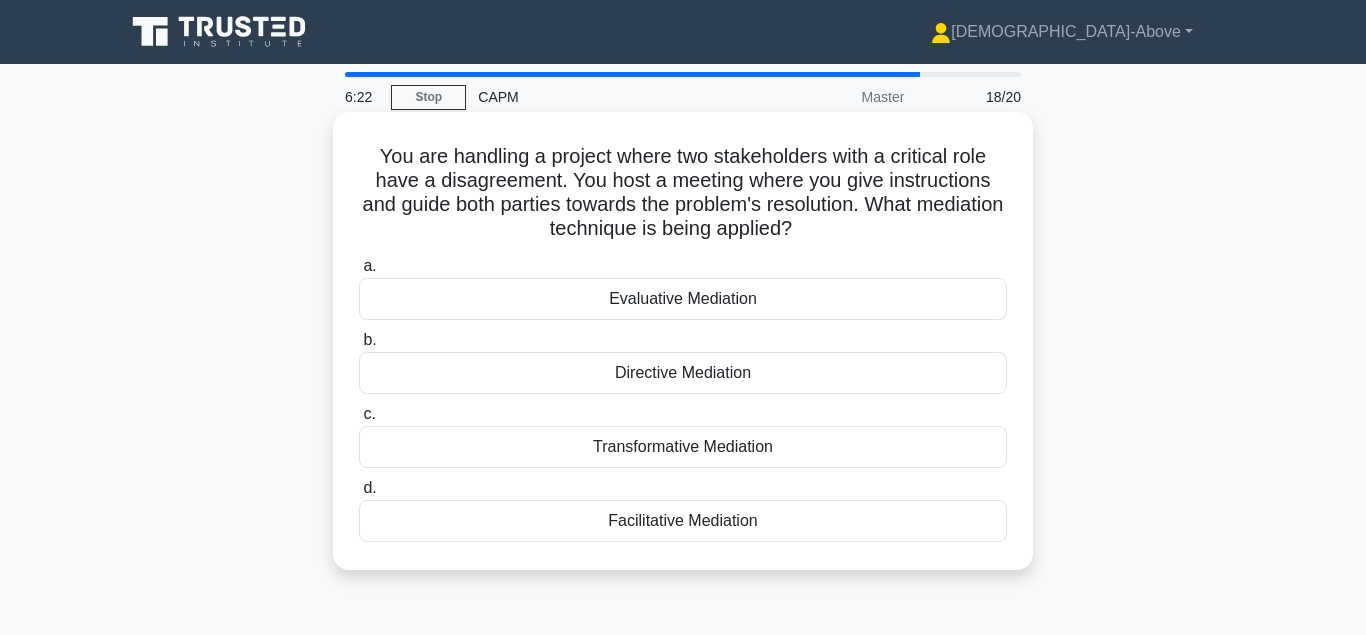 click on "Evaluative Mediation" at bounding box center [683, 299] 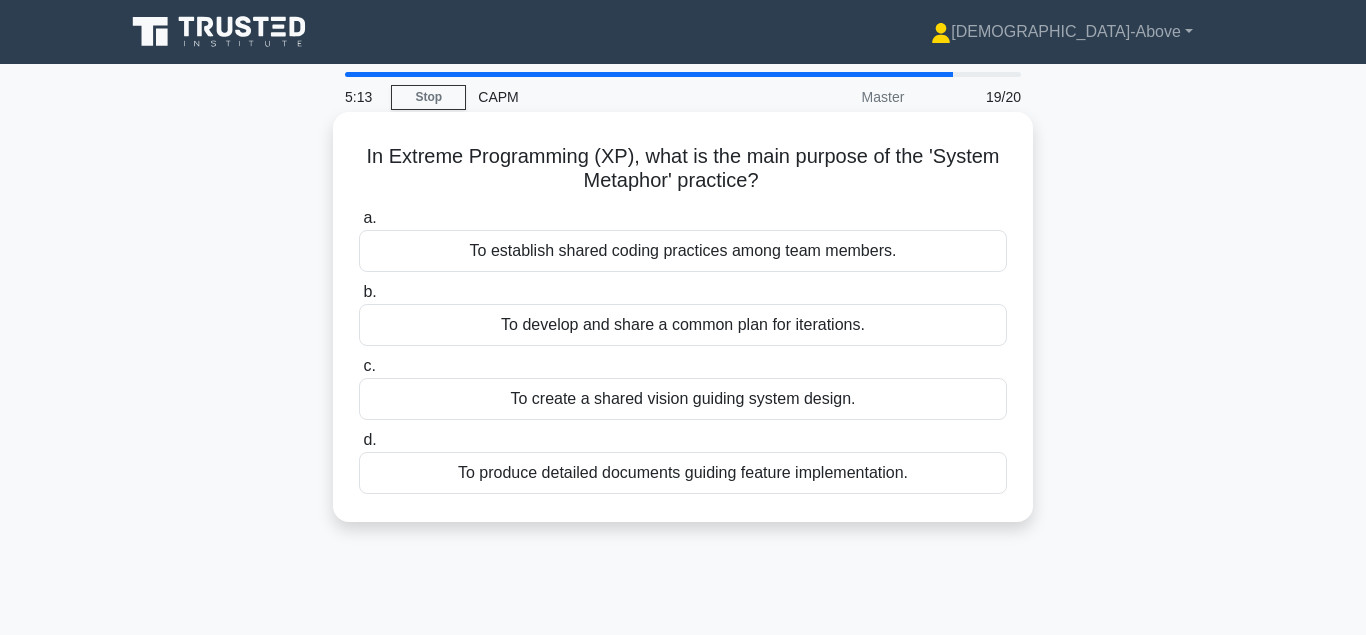 click on "To develop and share a common plan for iterations." at bounding box center [683, 325] 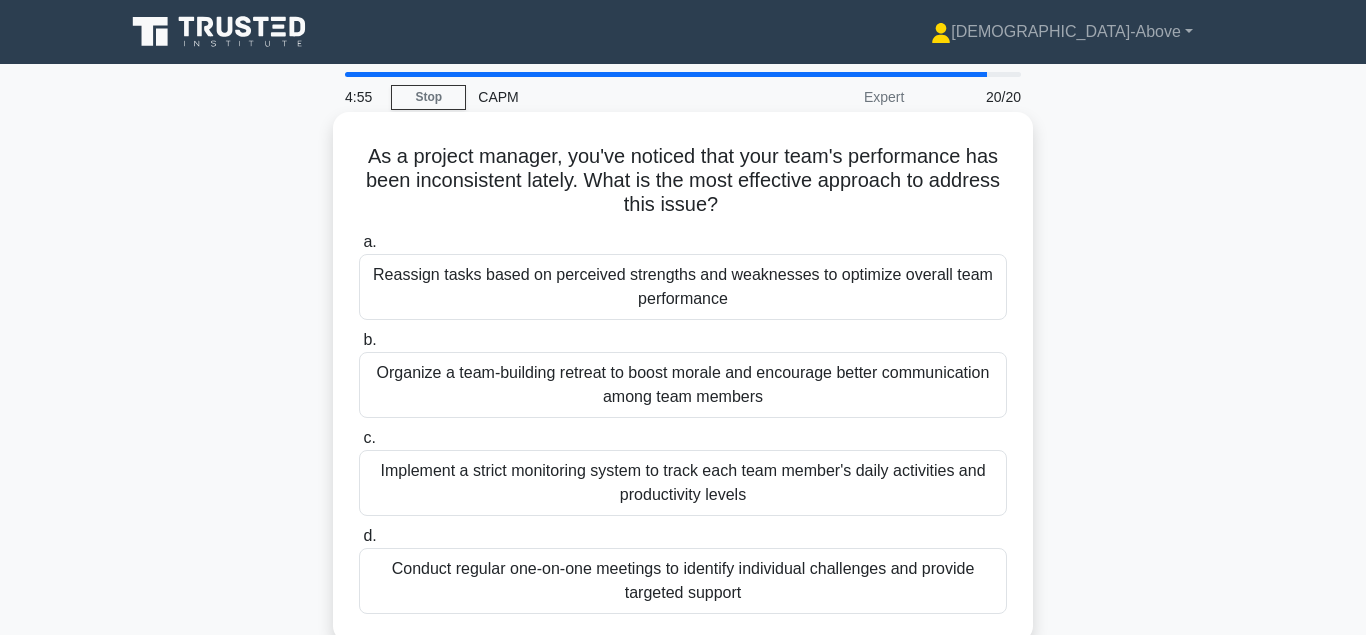 click on "Organize a team-building retreat to boost morale and encourage better communication among team members" at bounding box center [683, 385] 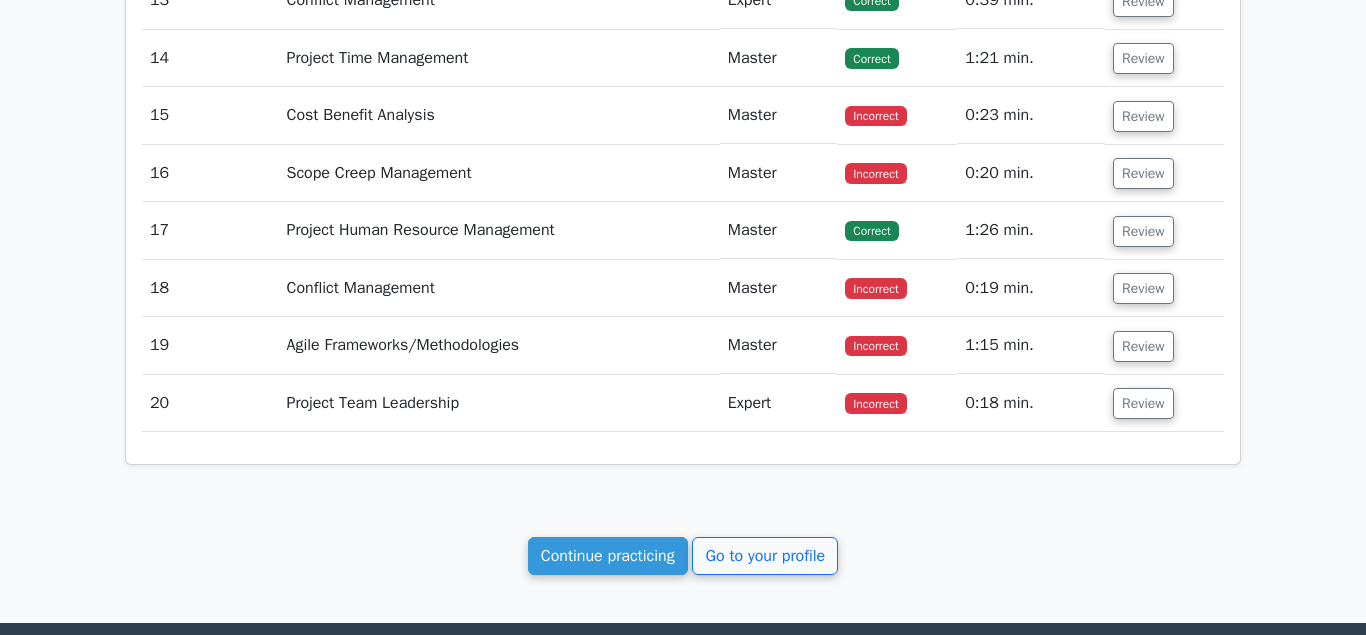 scroll, scrollTop: 3281, scrollLeft: 0, axis: vertical 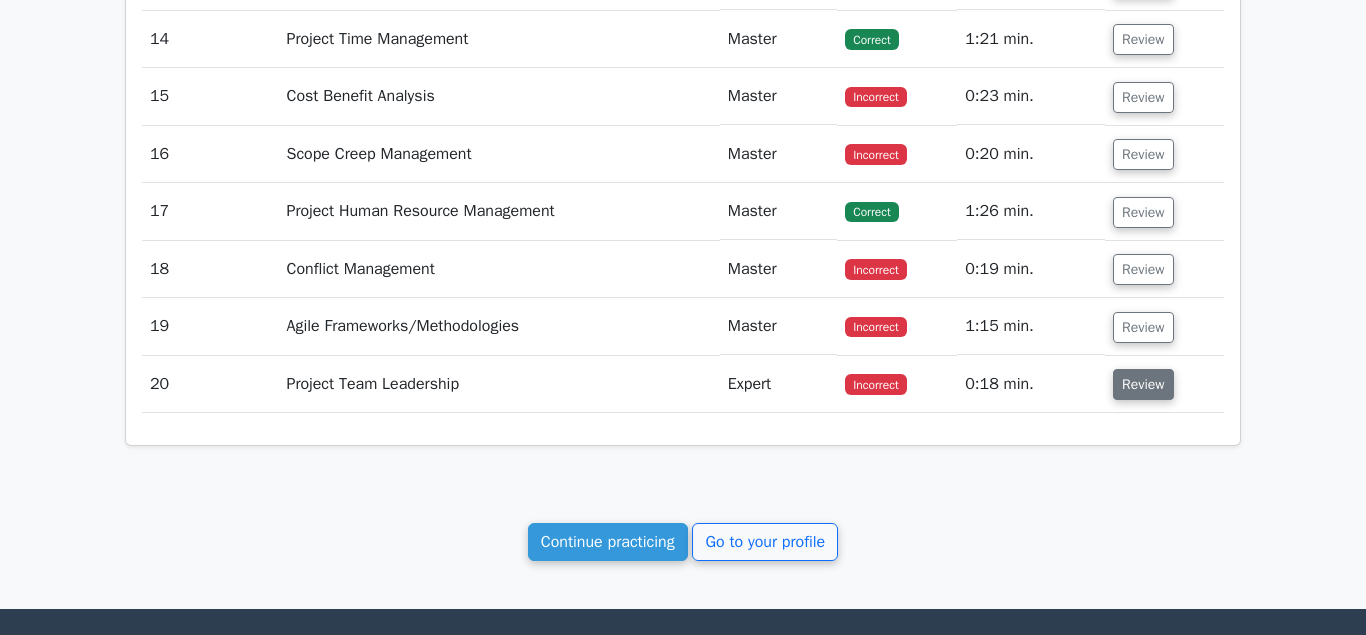 click on "Review" at bounding box center [1143, 384] 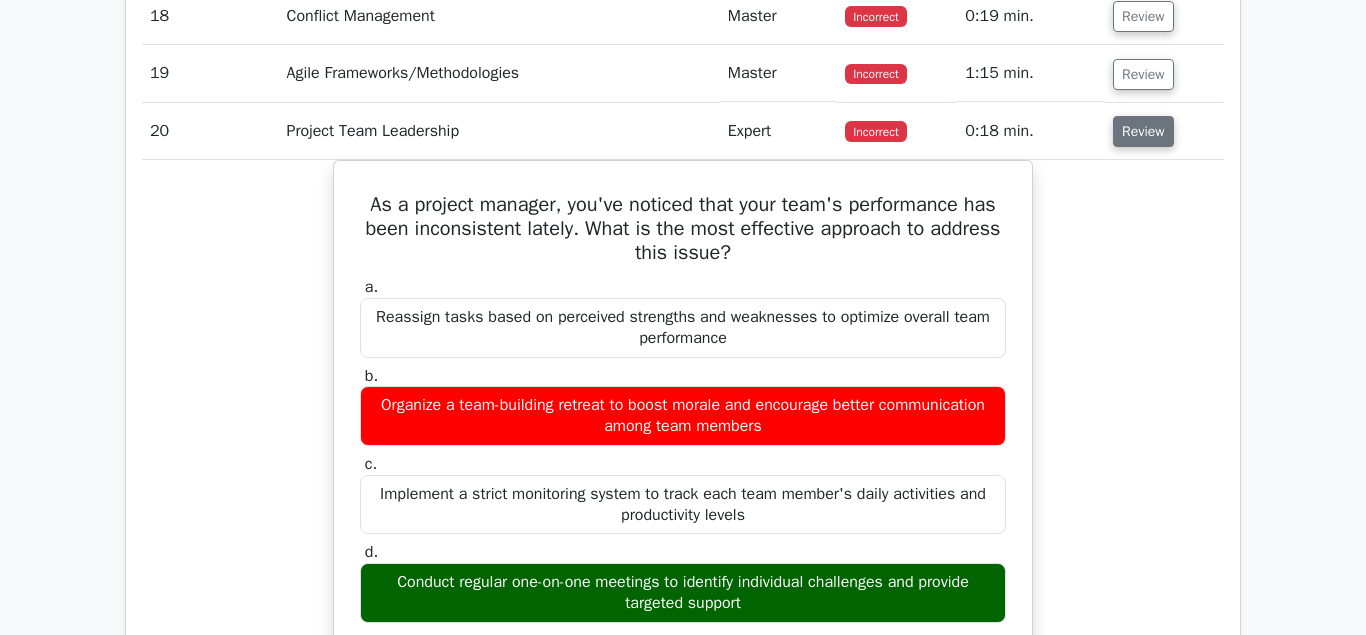 scroll, scrollTop: 3522, scrollLeft: 0, axis: vertical 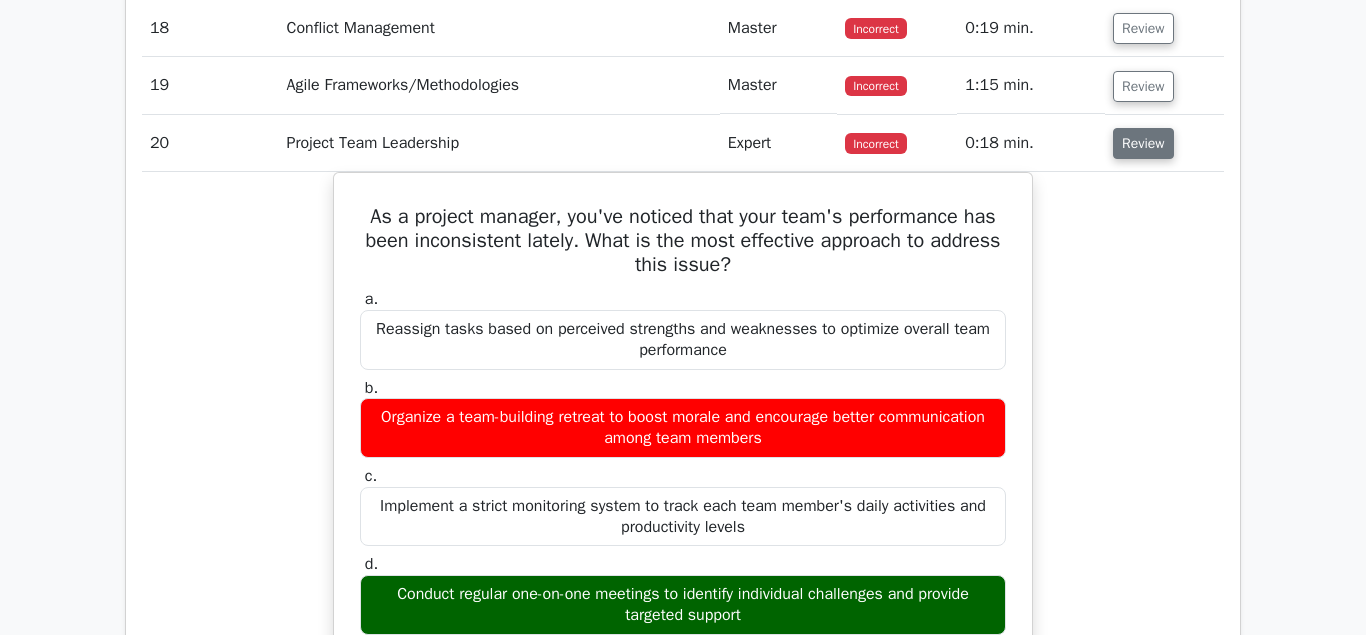 click on "Review" at bounding box center [1143, 143] 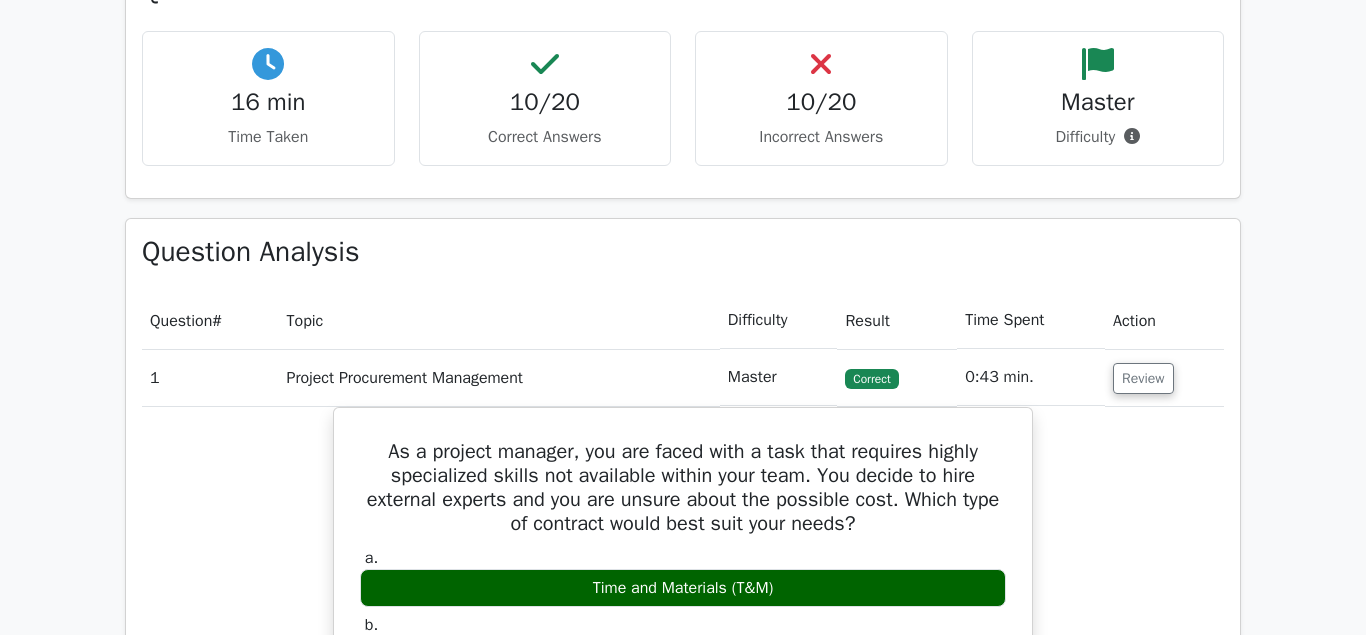 scroll, scrollTop: 1295, scrollLeft: 0, axis: vertical 